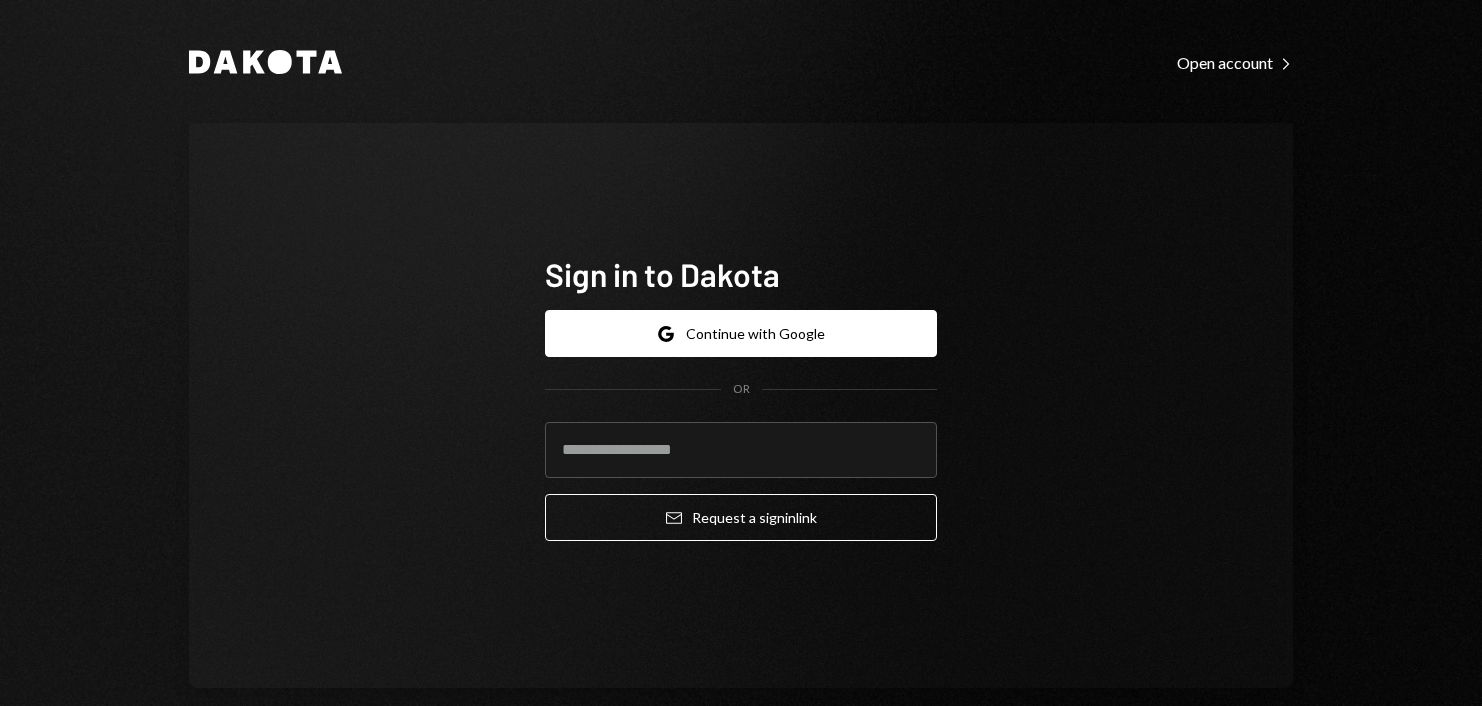 scroll, scrollTop: 0, scrollLeft: 0, axis: both 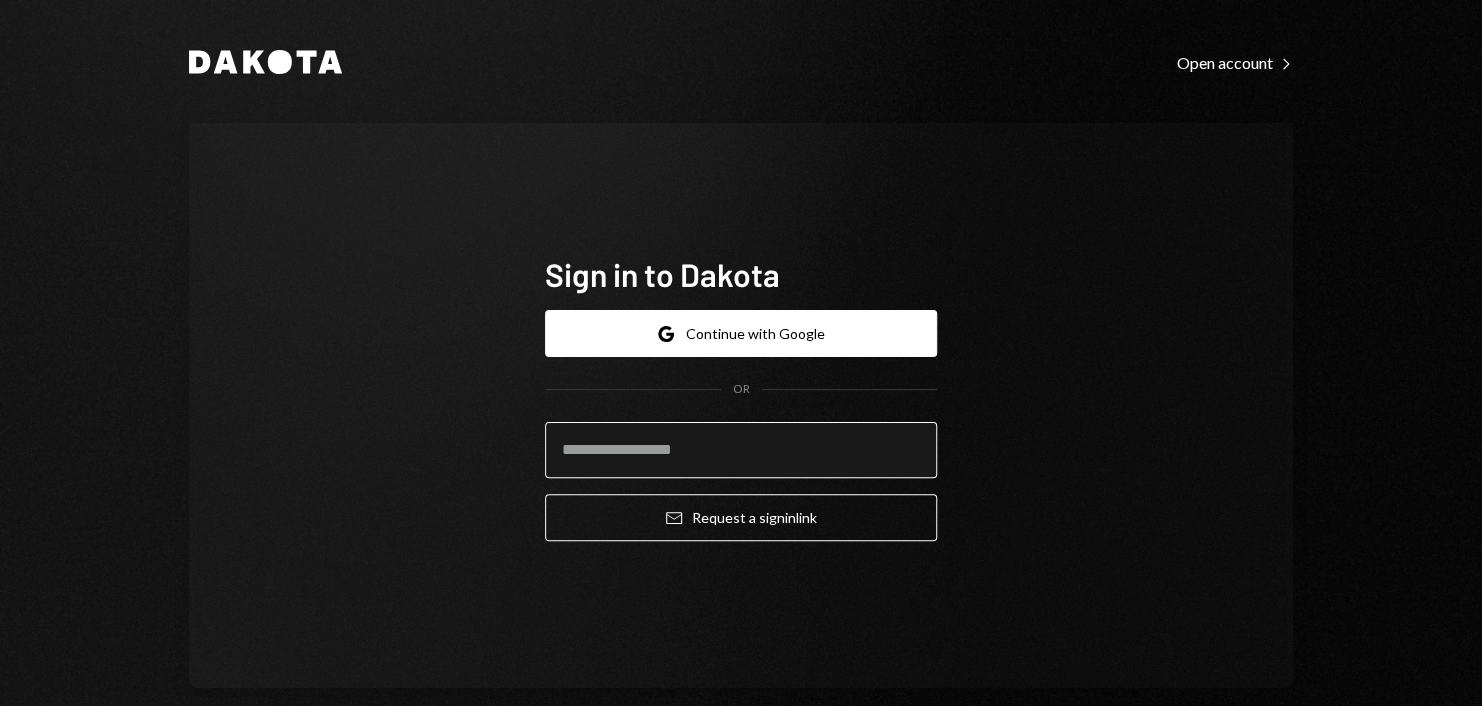 click at bounding box center (741, 450) 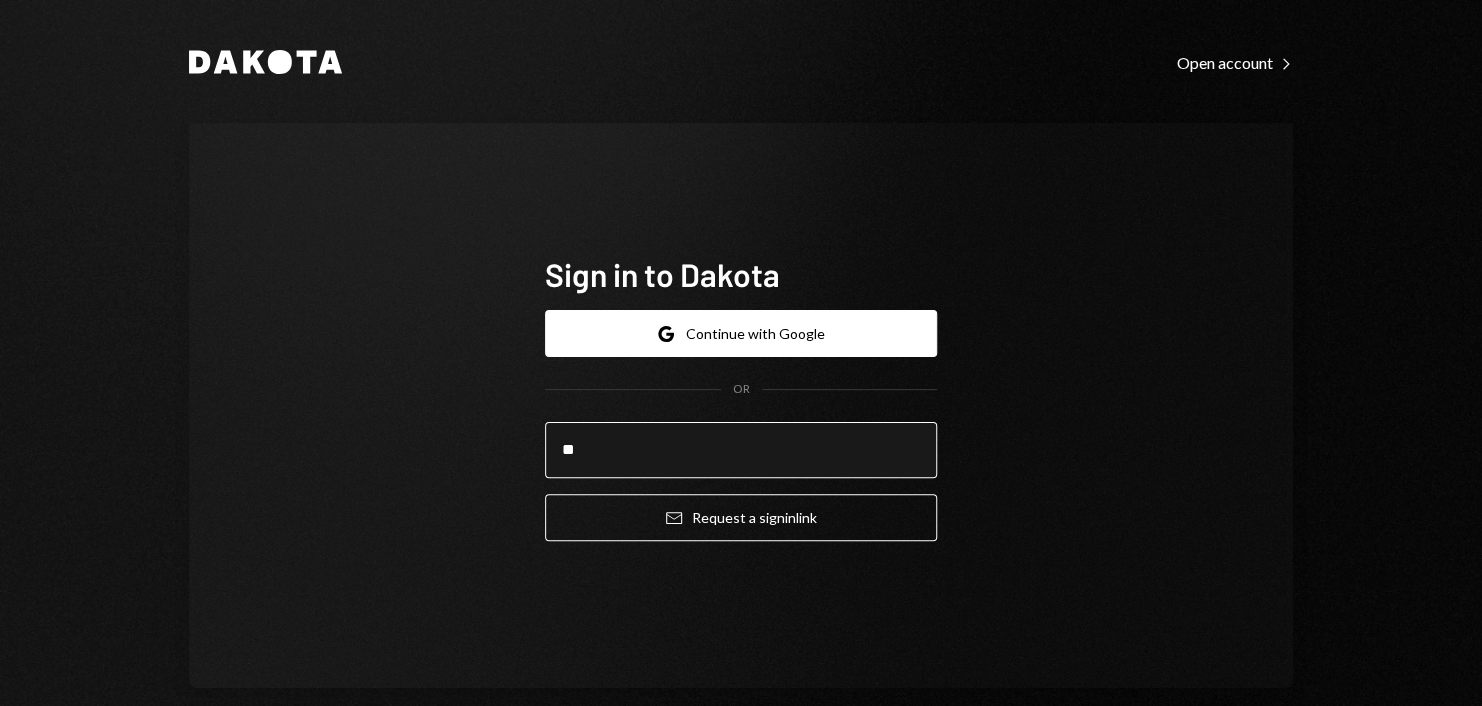 type on "*" 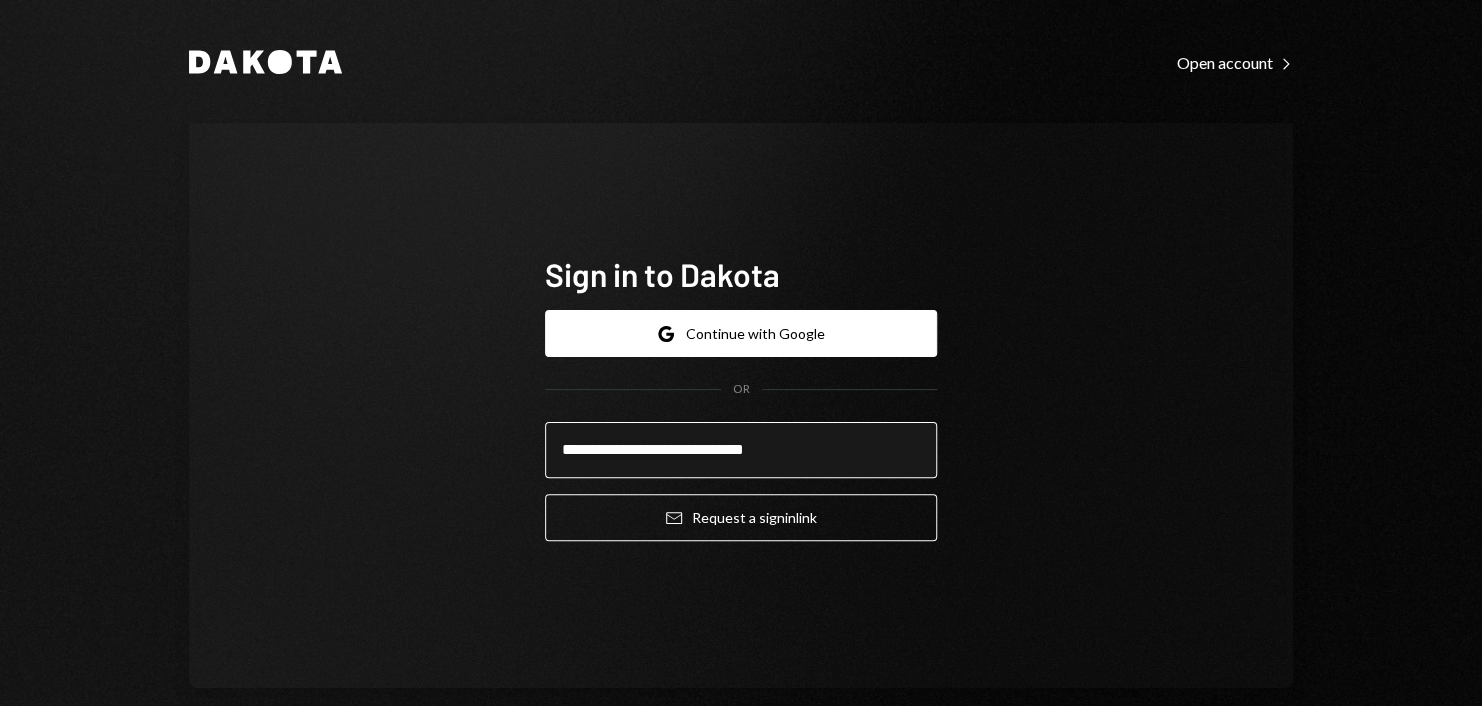 type on "**********" 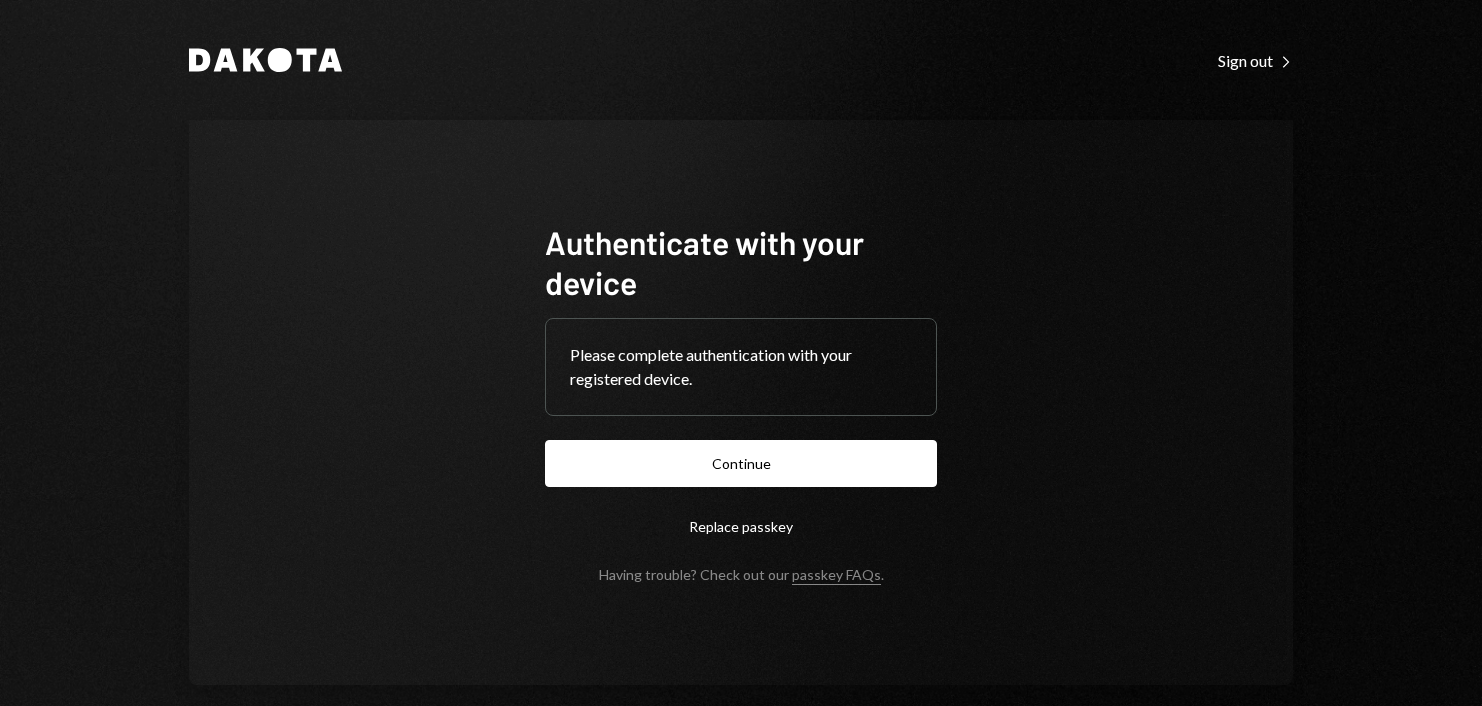scroll, scrollTop: 0, scrollLeft: 0, axis: both 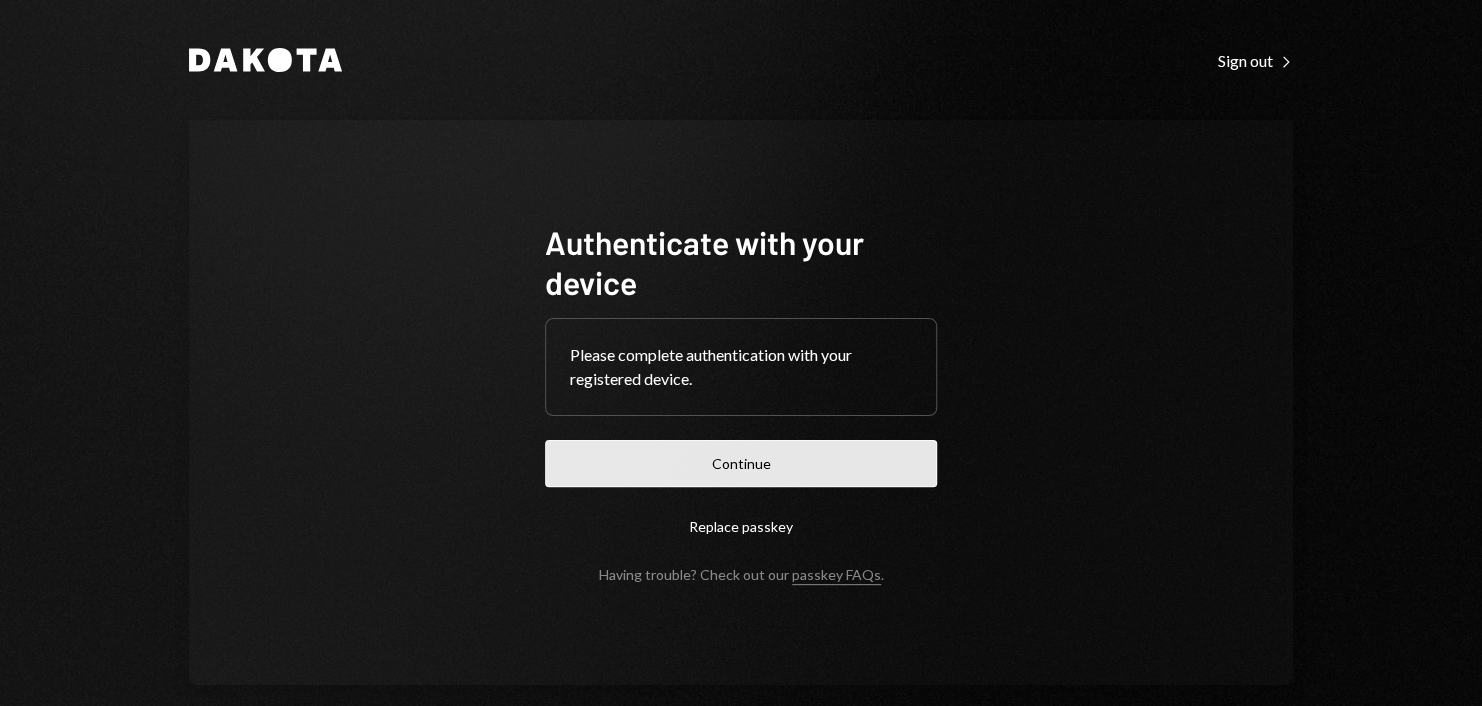 click on "Continue" at bounding box center (741, 463) 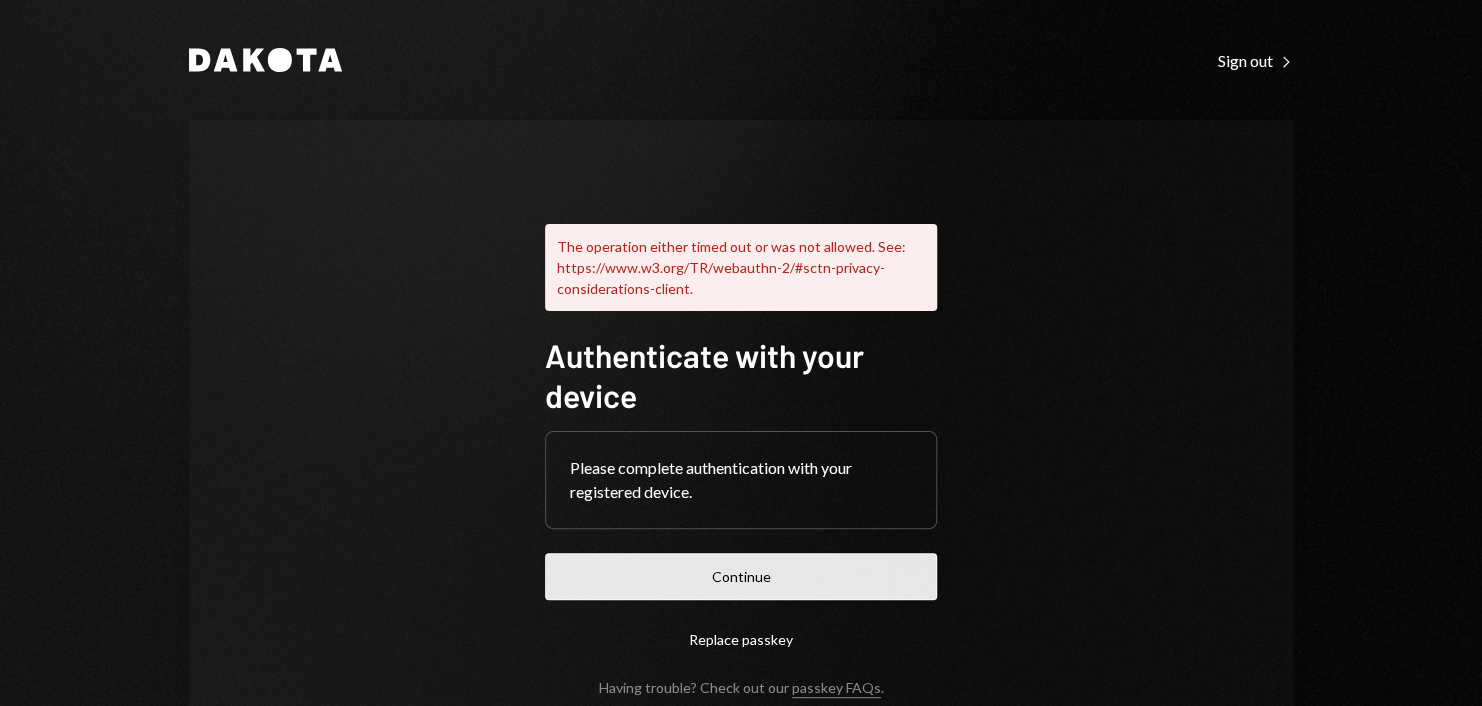 click on "Continue" at bounding box center [741, 576] 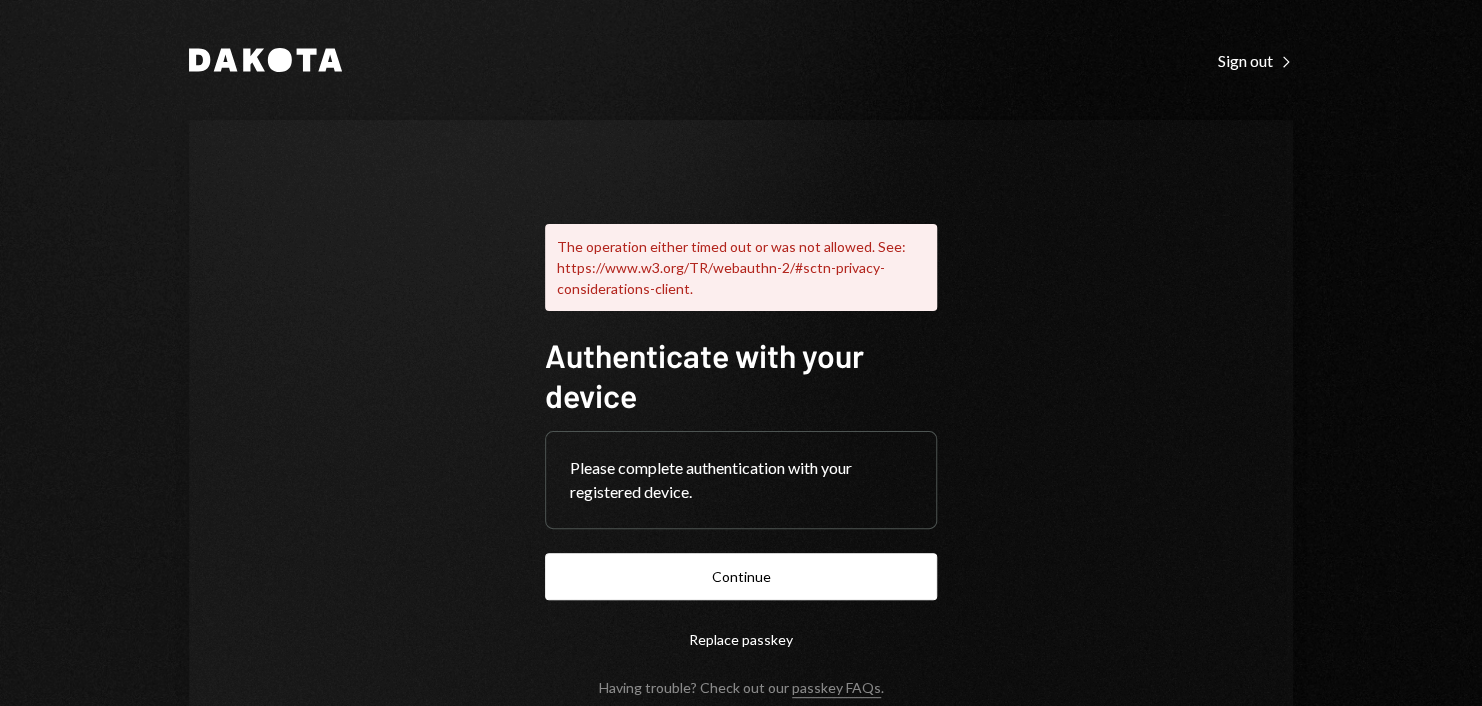 drag, startPoint x: 366, startPoint y: 278, endPoint x: 242, endPoint y: 101, distance: 216.1134 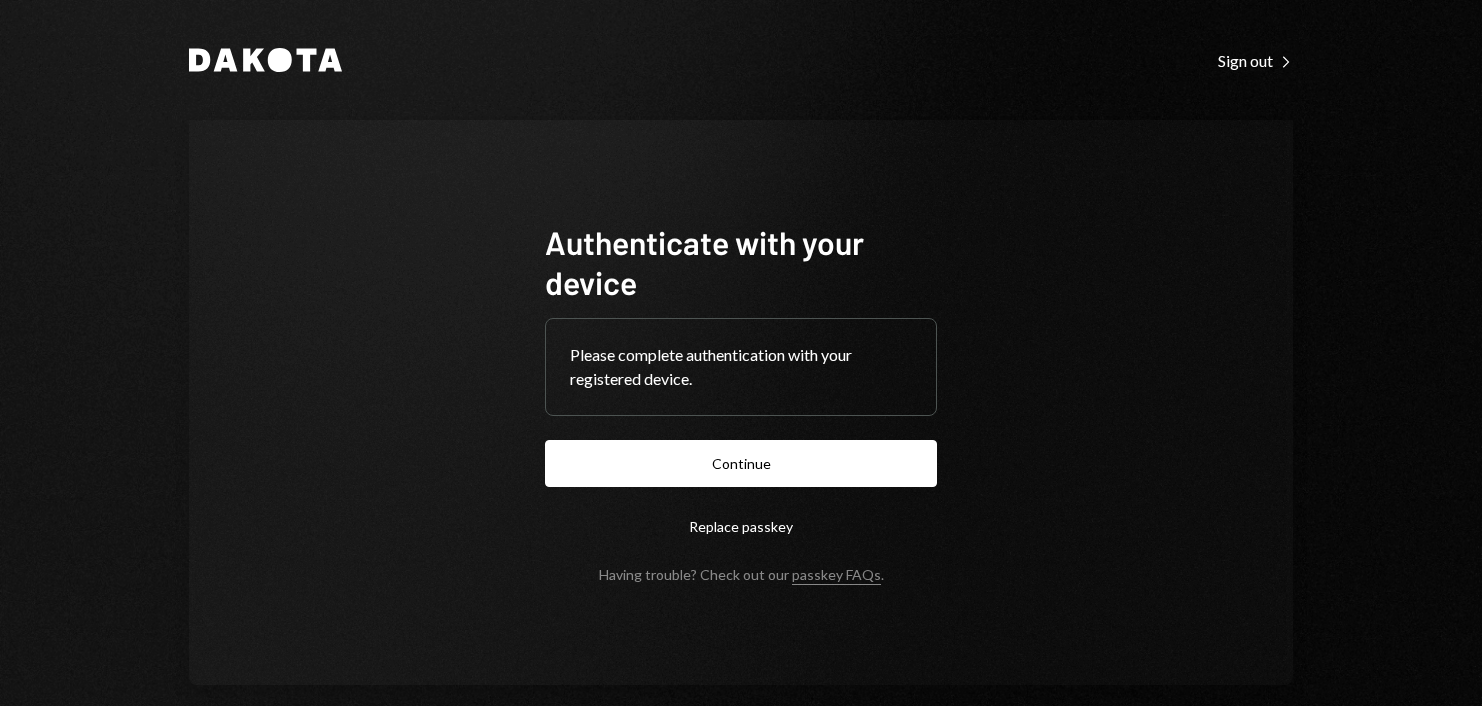 scroll, scrollTop: 0, scrollLeft: 0, axis: both 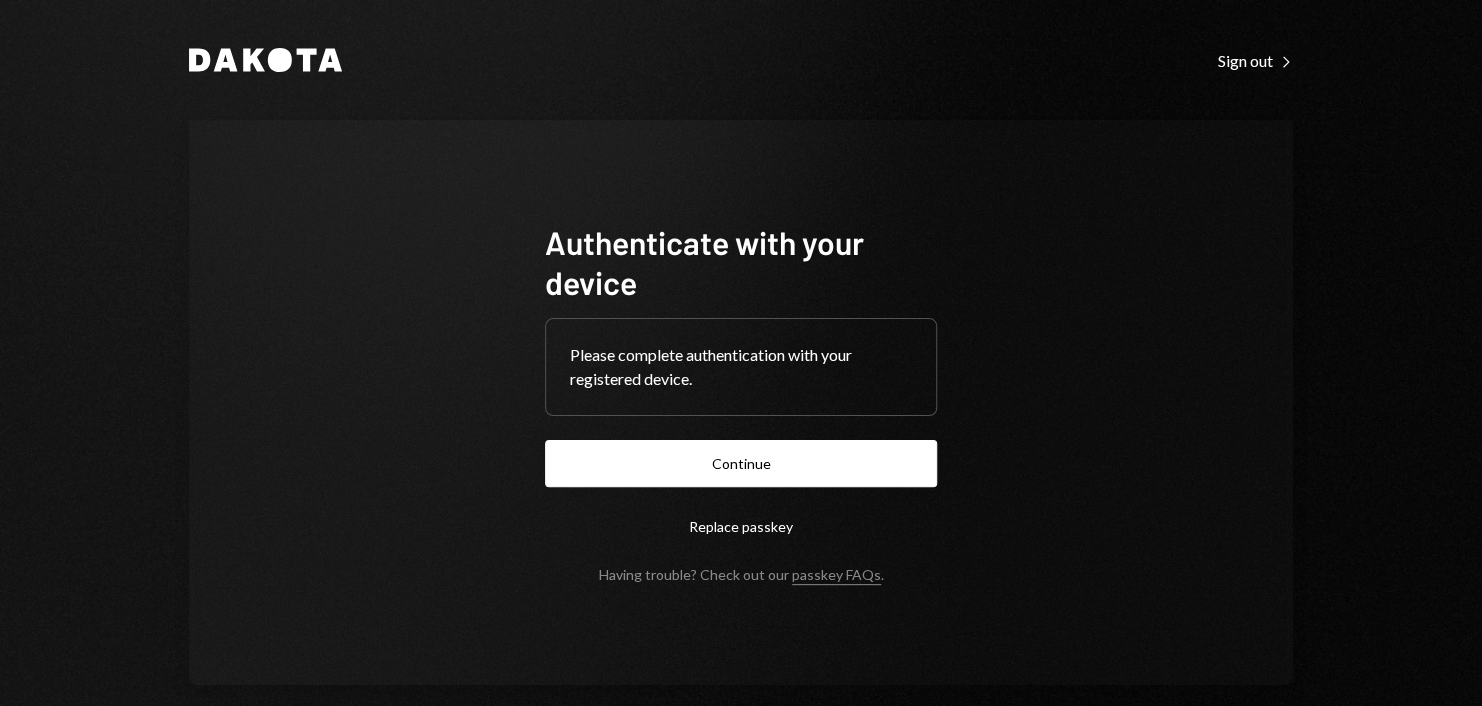 click on "Authenticate with your device Please complete authentication with your registered device. Continue Replace passkey Having trouble? Check out our   passkey FAQs ." at bounding box center (741, 402) 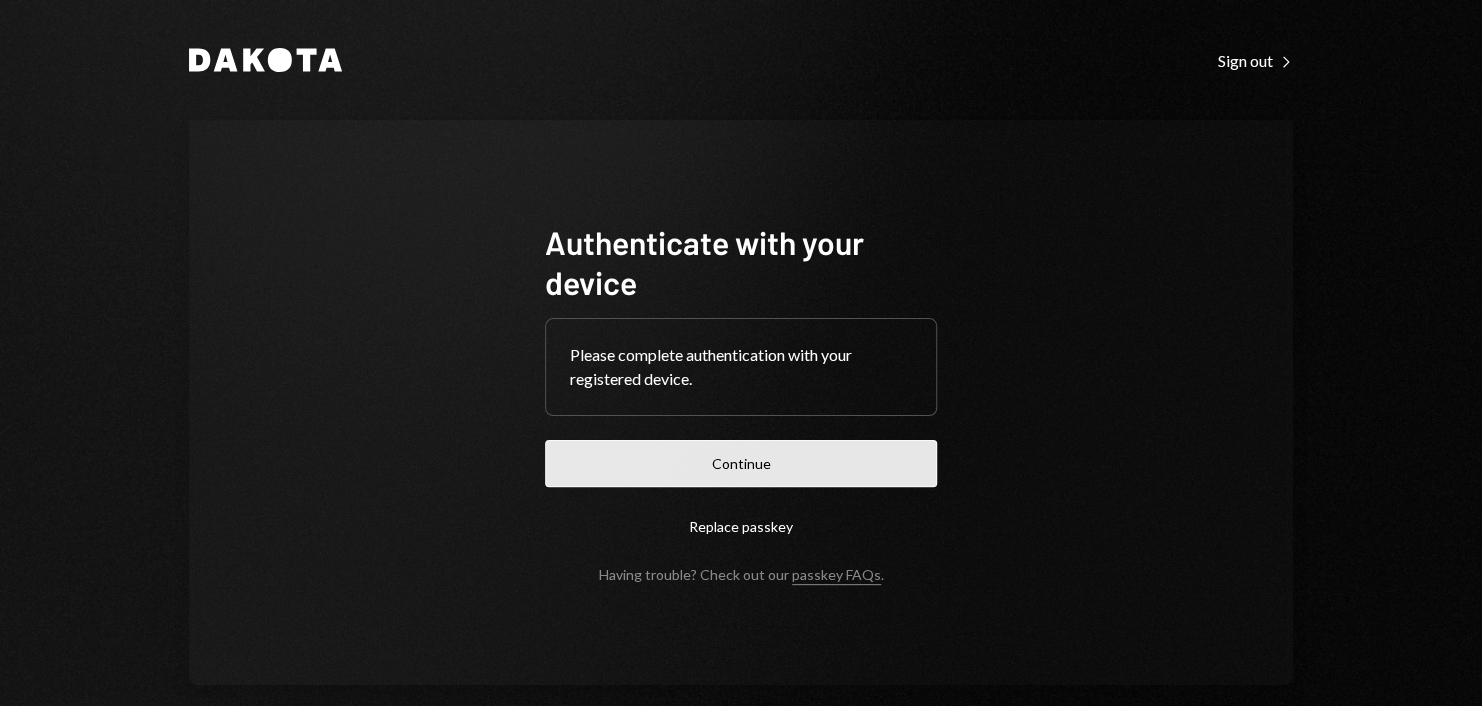 click on "Continue" at bounding box center [741, 463] 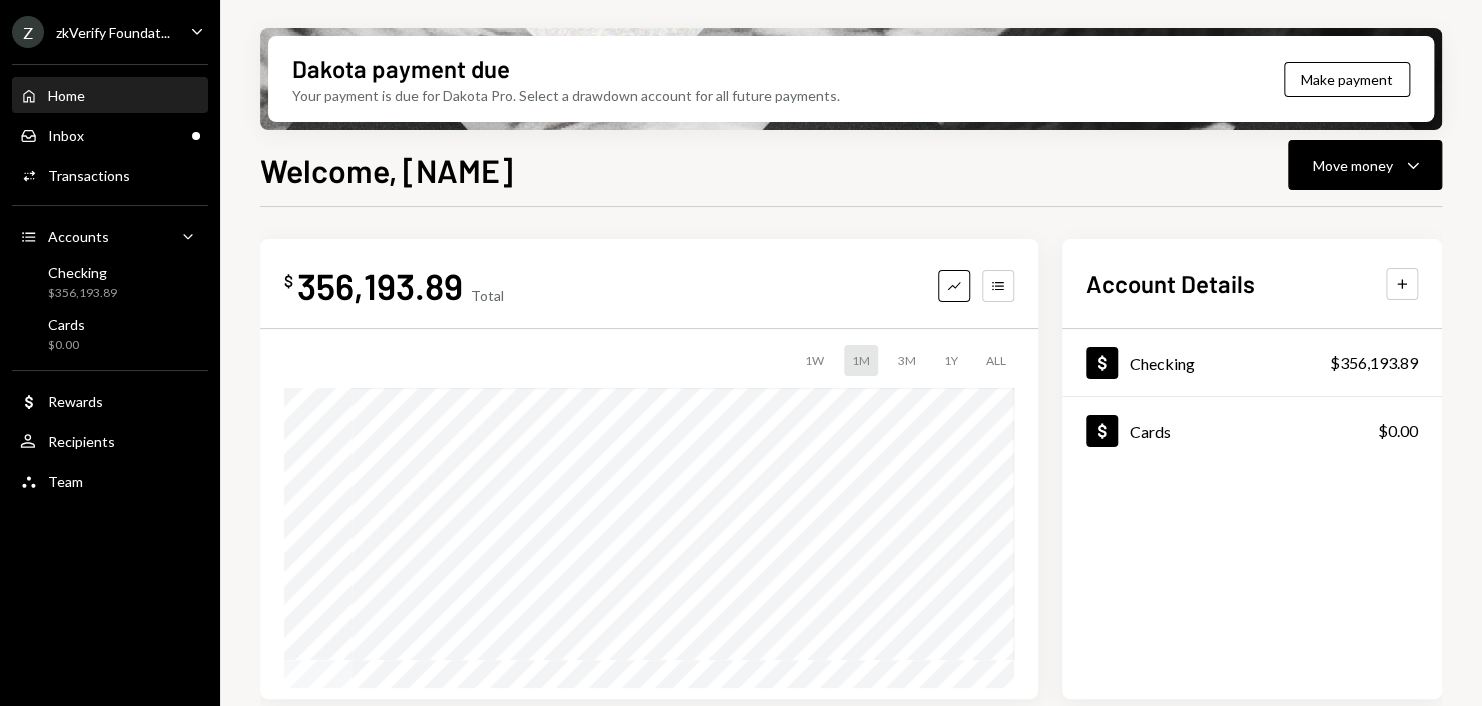 click on "zkVerify Foundat..." at bounding box center [113, 32] 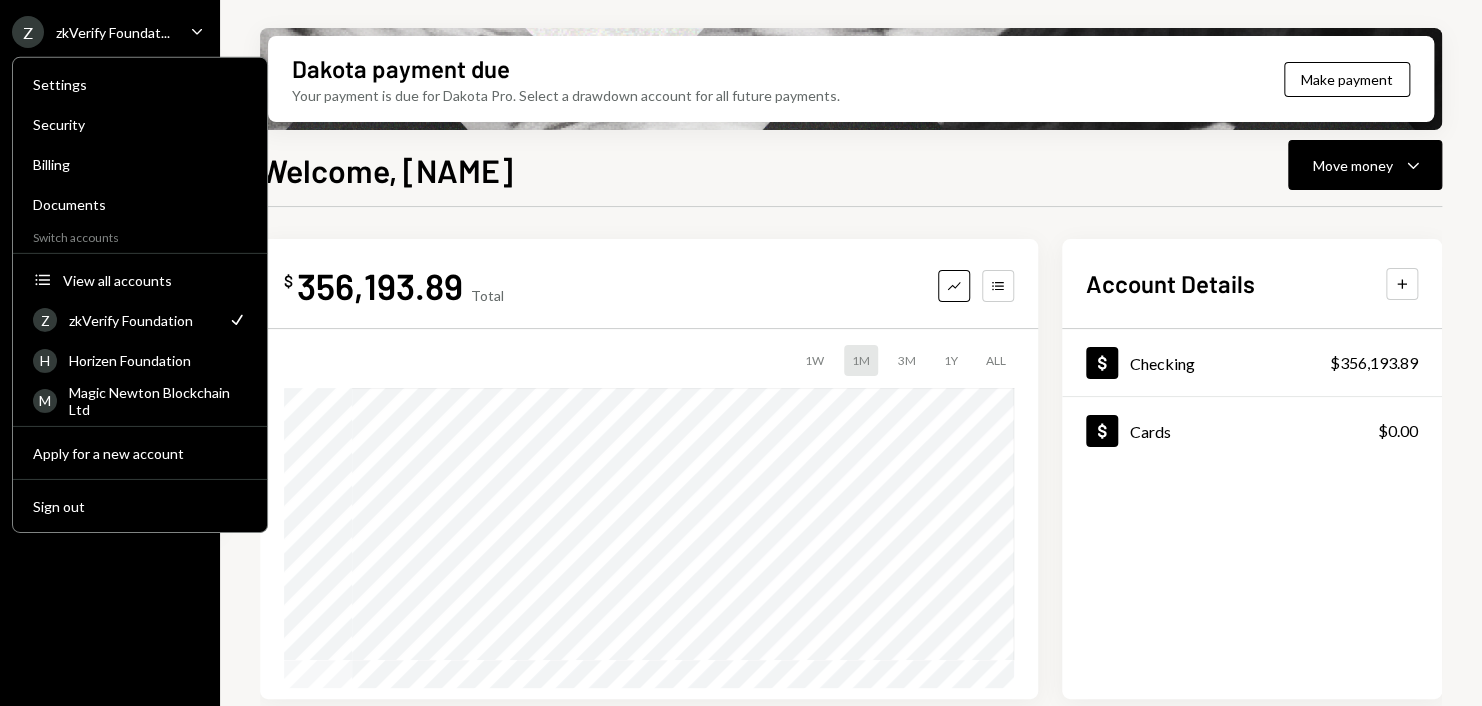 click on "$ [NUMBER] Total Graph Accounts 1W 1M 3M 1Y ALL Account Details Plus Dollar Checking $[NUMBER] Dollar Cards $0.00 Recent Transactions View all Type Initiated By Initiated At Account Status Withdrawal 10  USDC [FIRST] [LAST] [DATE] [TIME] Checking Review Right Arrow Withdrawal 7,500  USDC [FIRST] [LAST] [DATE] [TIME] Checking Review Right Arrow Withdrawal 10  USDC [FIRST] [LAST] [DATE] [TIME] Checking Review Right Arrow Withdrawal 7,000  USDC [FIRST] [LAST] [DATE] [TIME] Checking Review Right Arrow Deposit 350,000  USDC [ADDRESS] Copy [DATE] [TIME] Checking Completed" at bounding box center (851, 718) 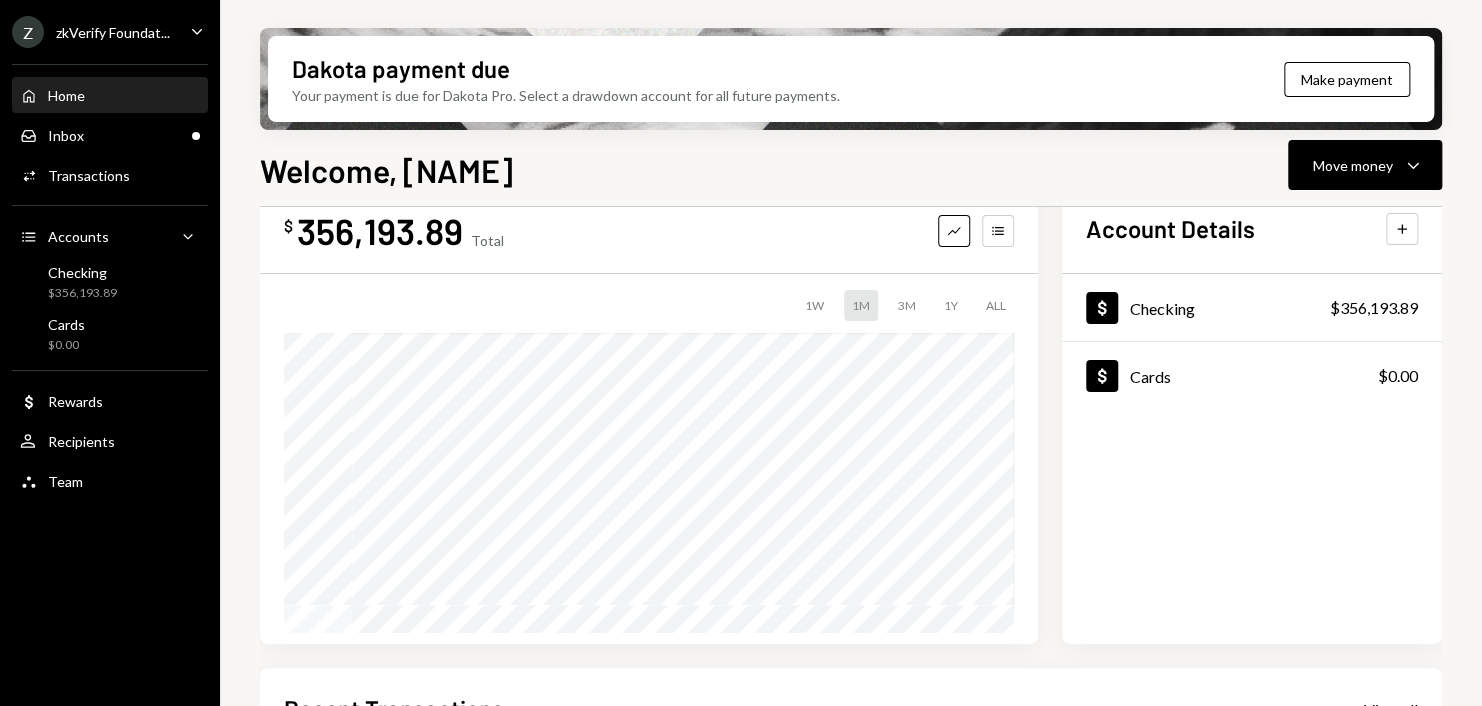 scroll, scrollTop: 0, scrollLeft: 0, axis: both 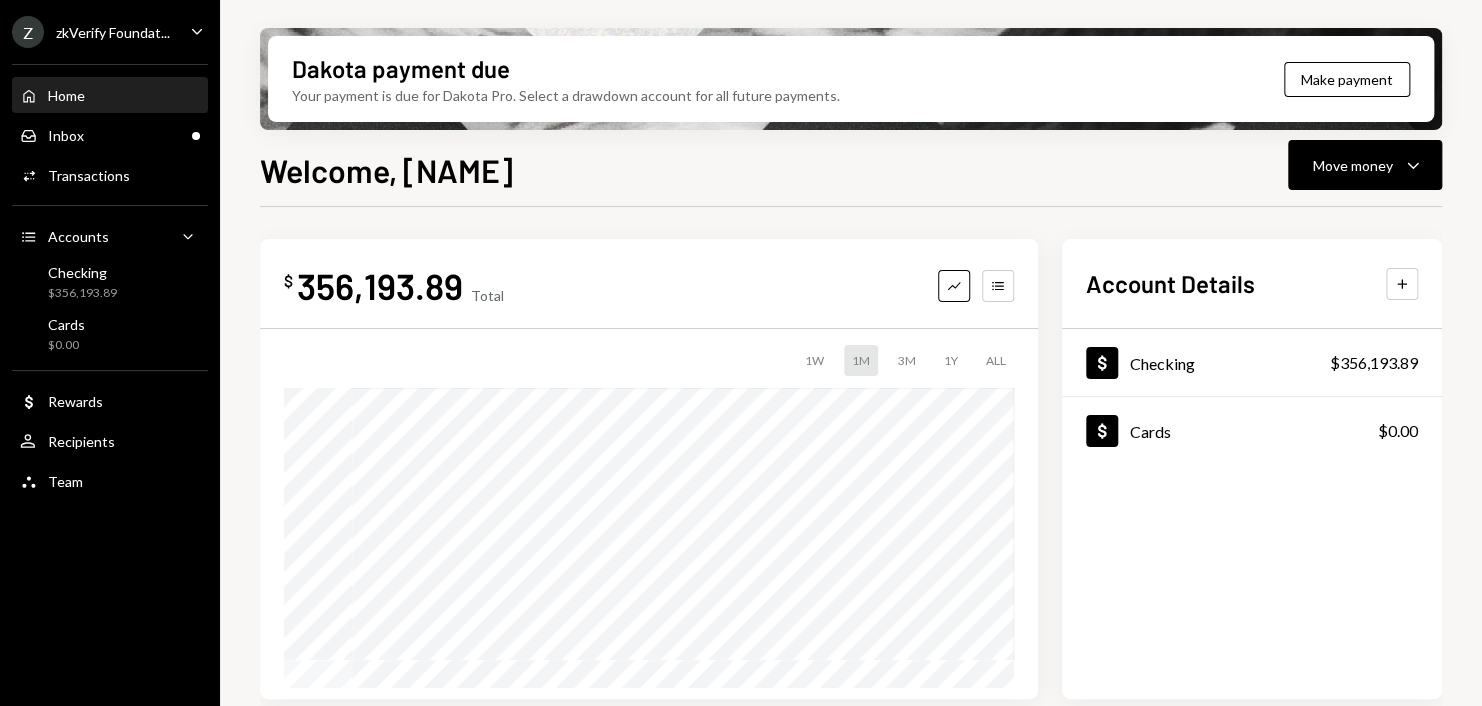 click on "Z zkVerify Foundat..." at bounding box center [91, 32] 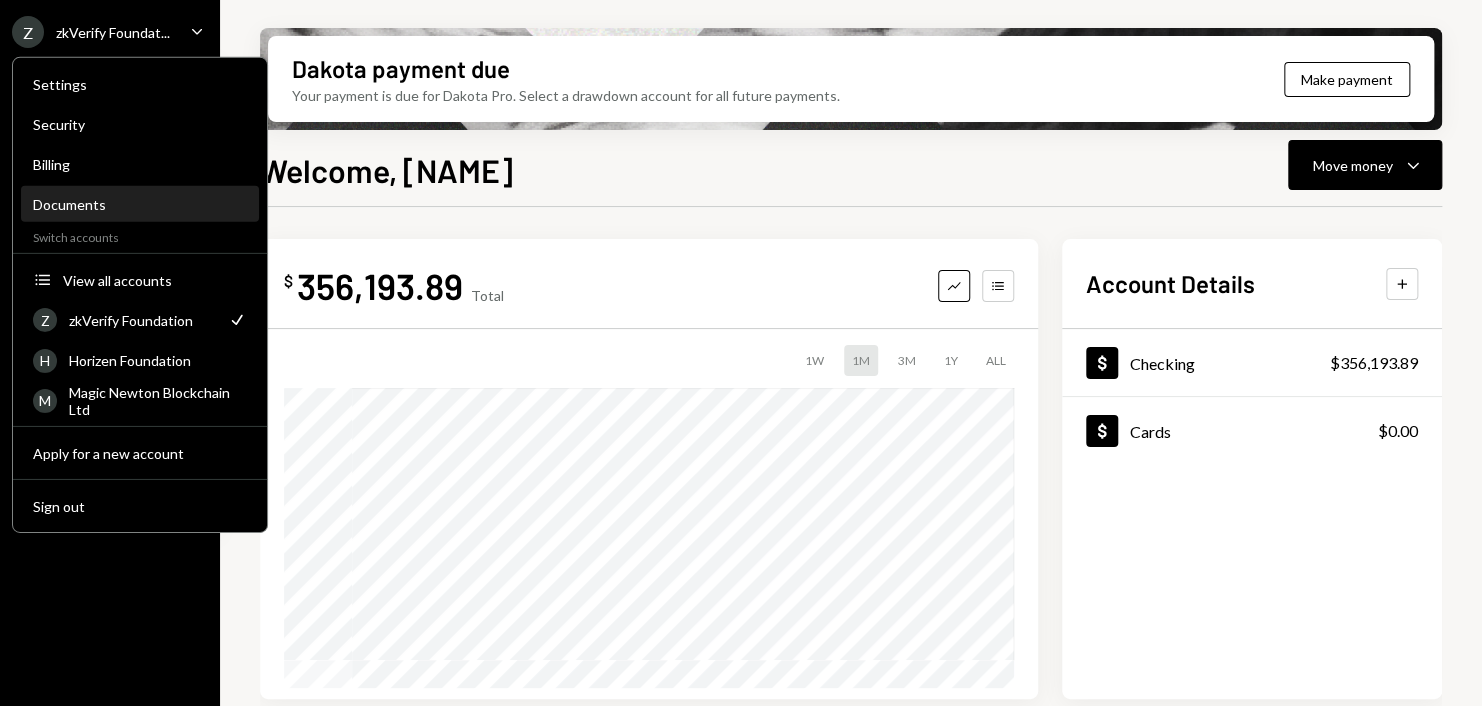 click on "Documents" at bounding box center [140, 204] 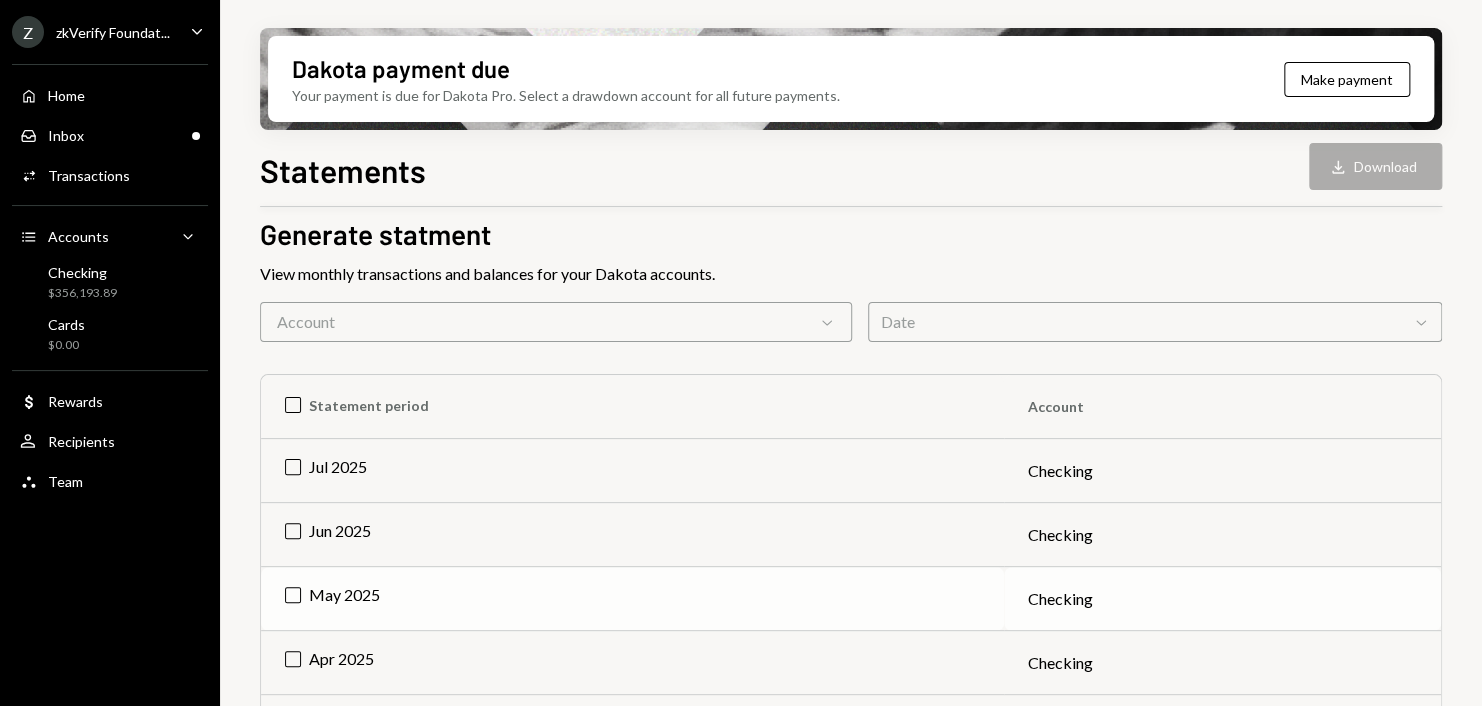 scroll, scrollTop: 200, scrollLeft: 0, axis: vertical 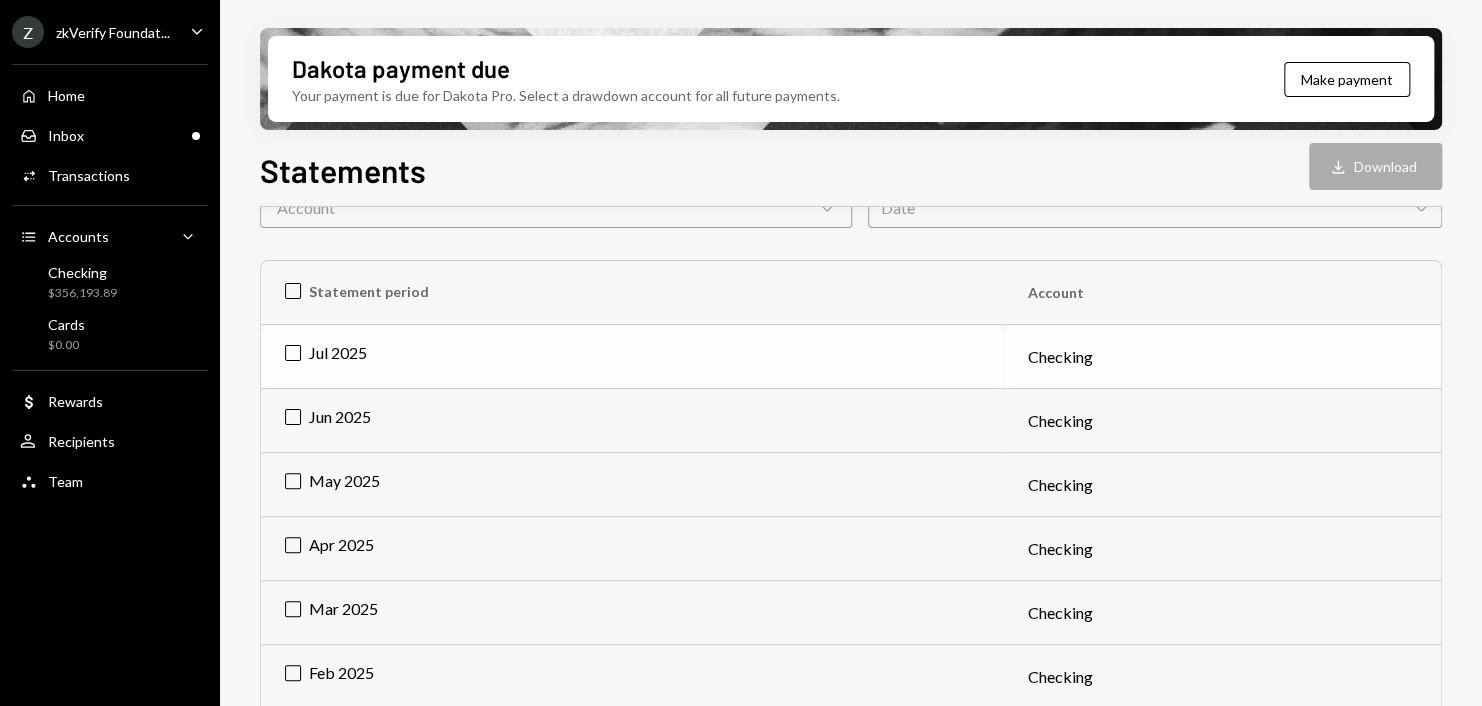 click on "Jul 2025" at bounding box center [632, 357] 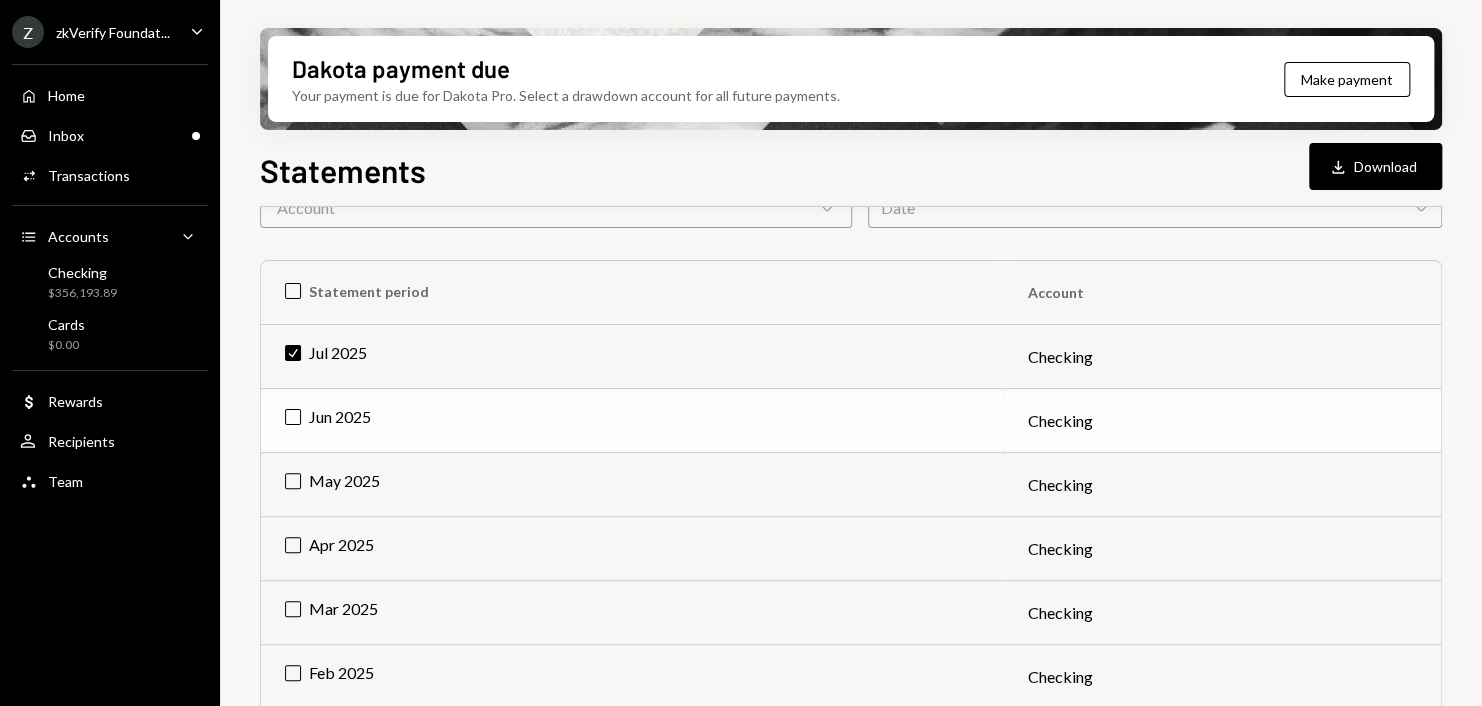 click on "Jun 2025" at bounding box center (632, 421) 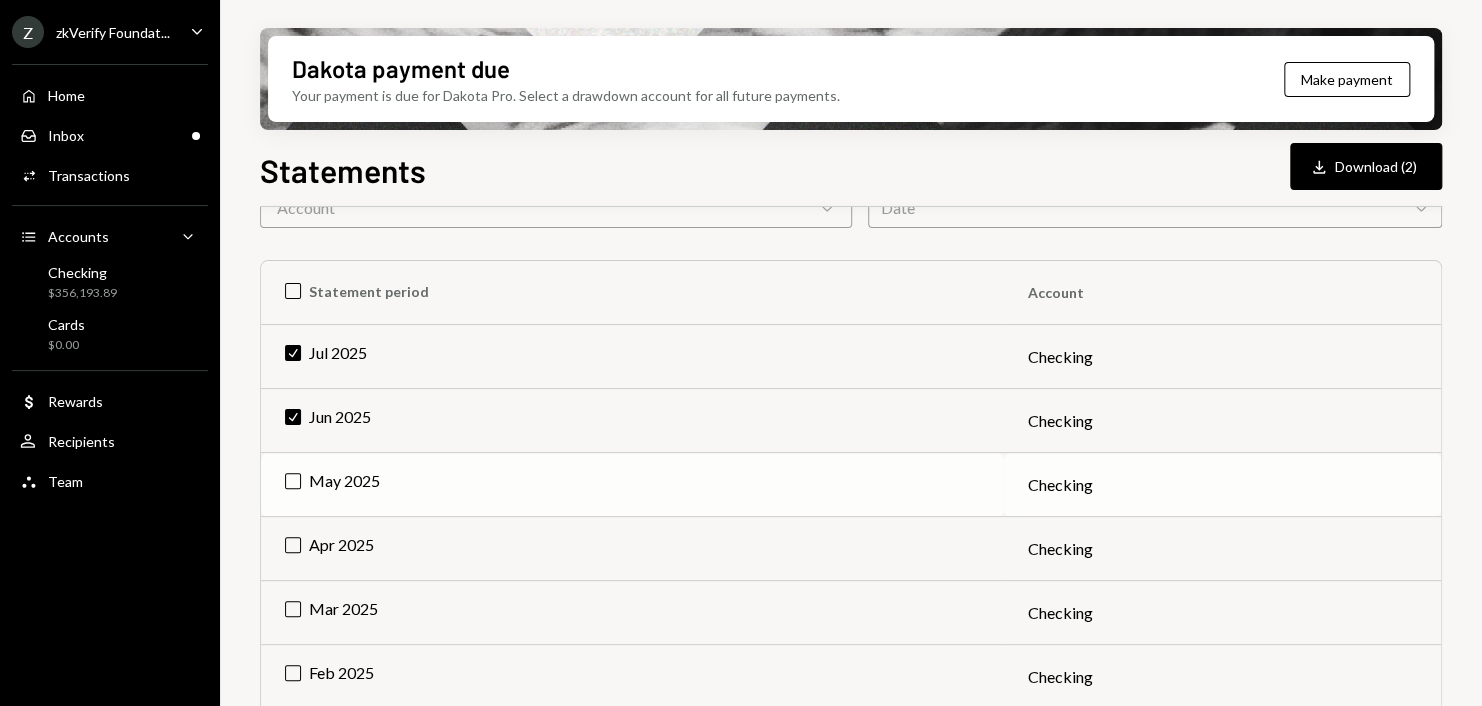 click on "May 2025" at bounding box center (632, 485) 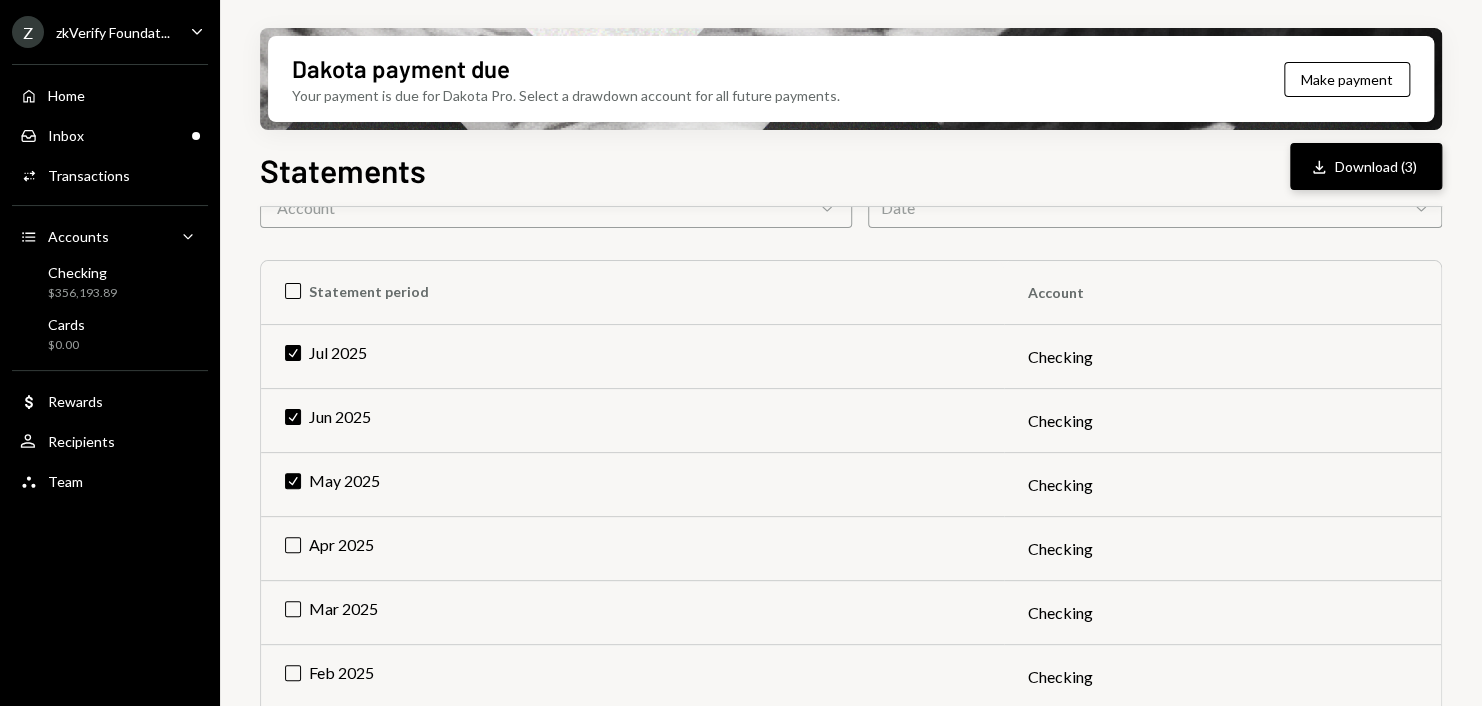 click on "Download Download   (3)" at bounding box center [1366, 166] 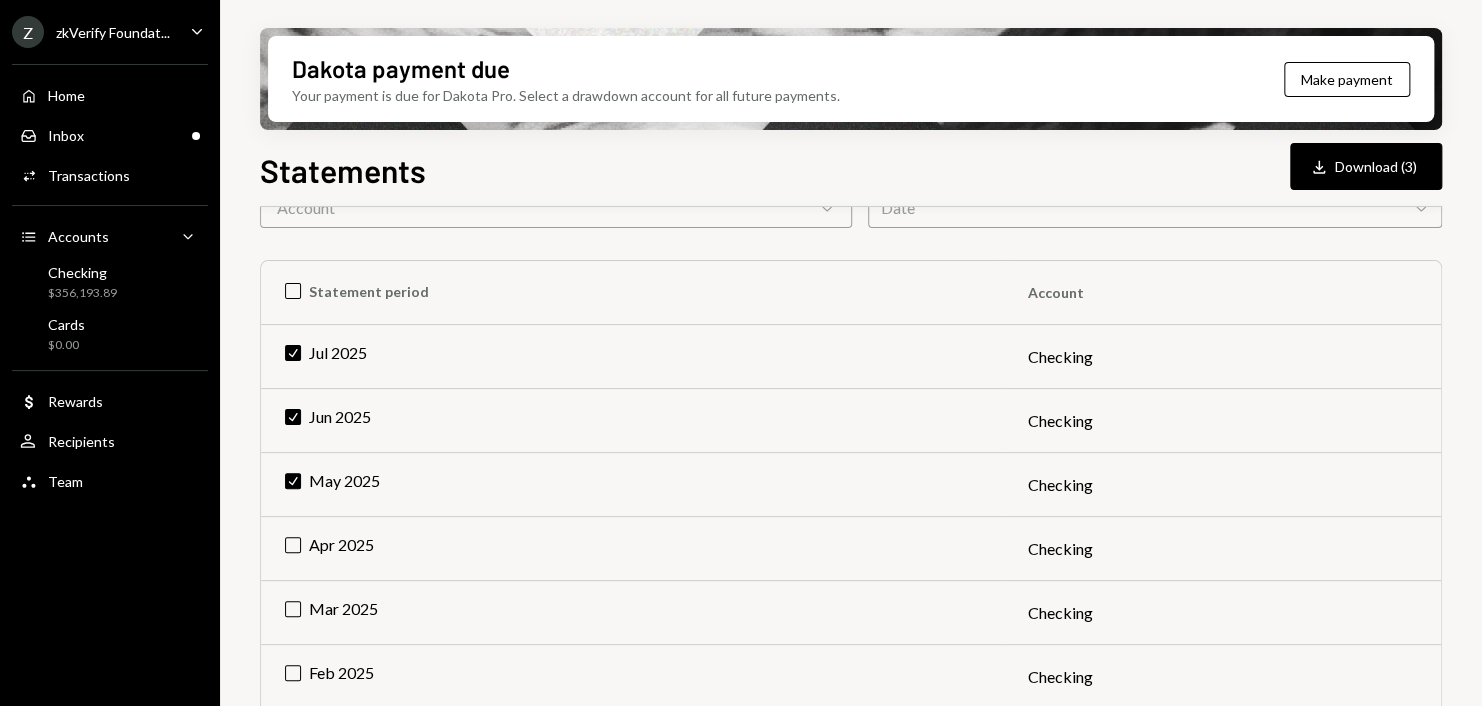 type 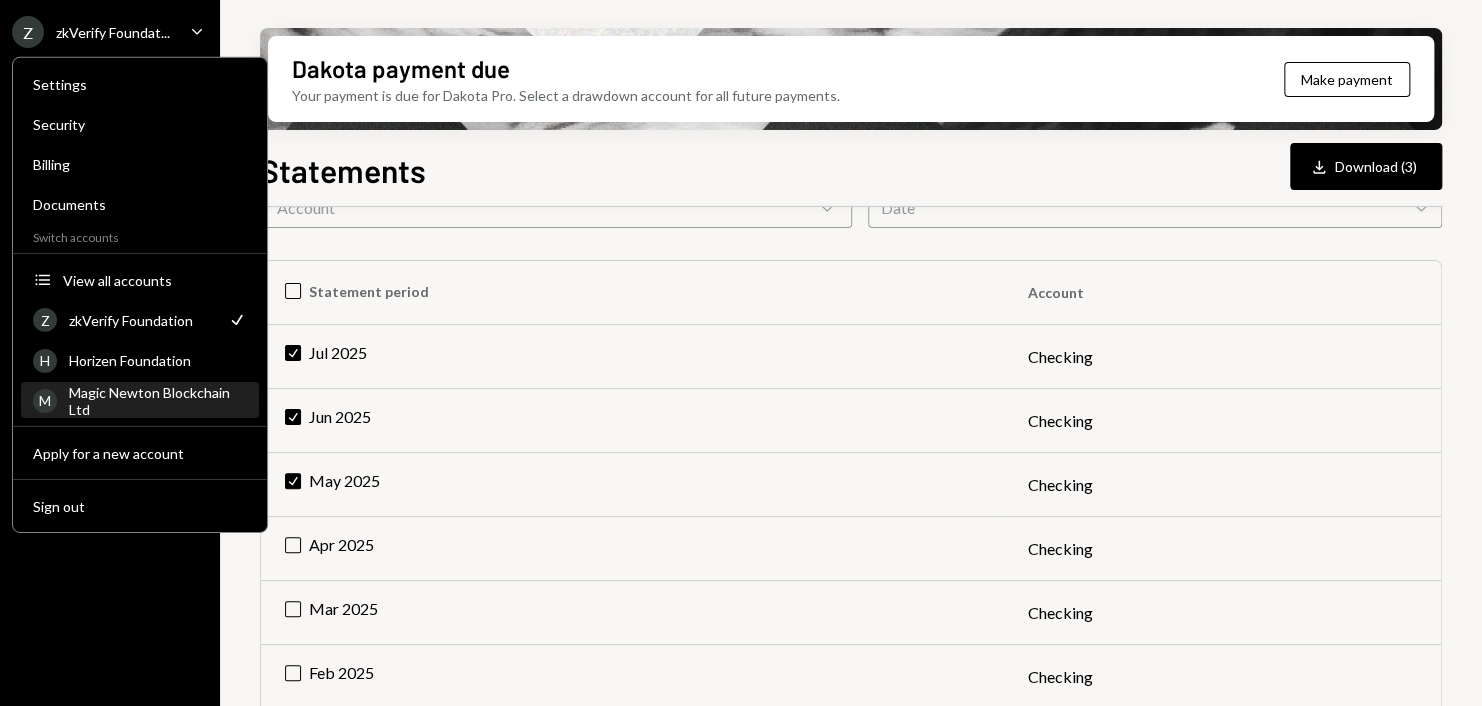 click on "Magic Newton Blockchain Ltd" at bounding box center (158, 400) 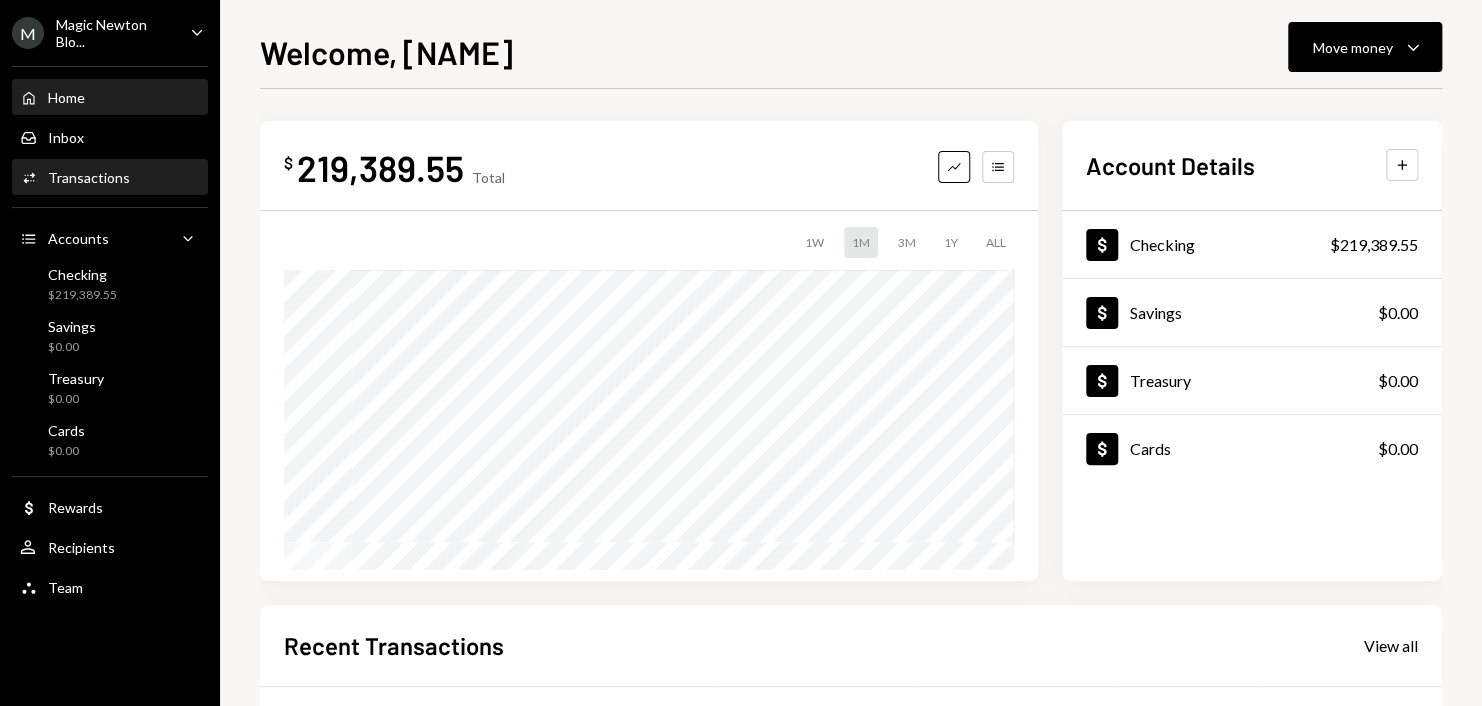 click on "Activities Transactions" at bounding box center (75, 178) 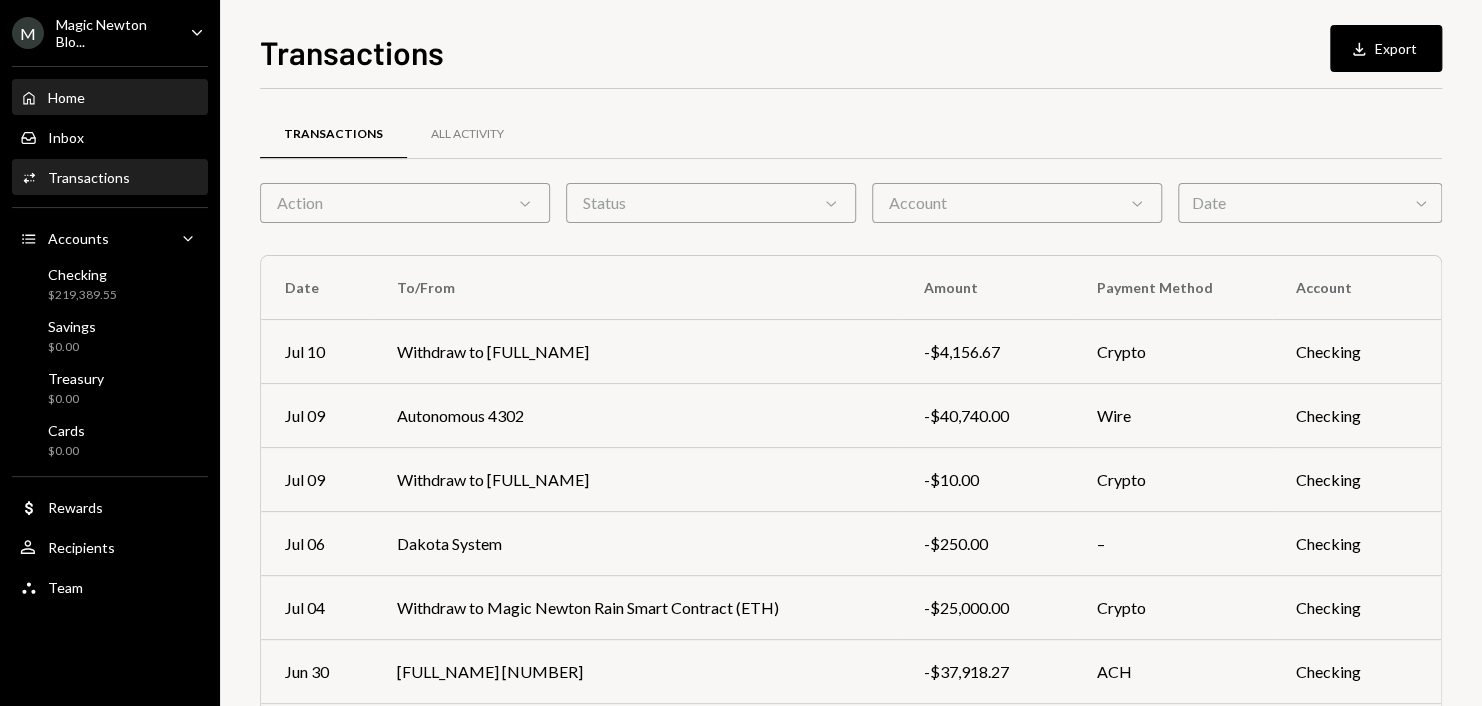 click on "Home Home" at bounding box center [110, 98] 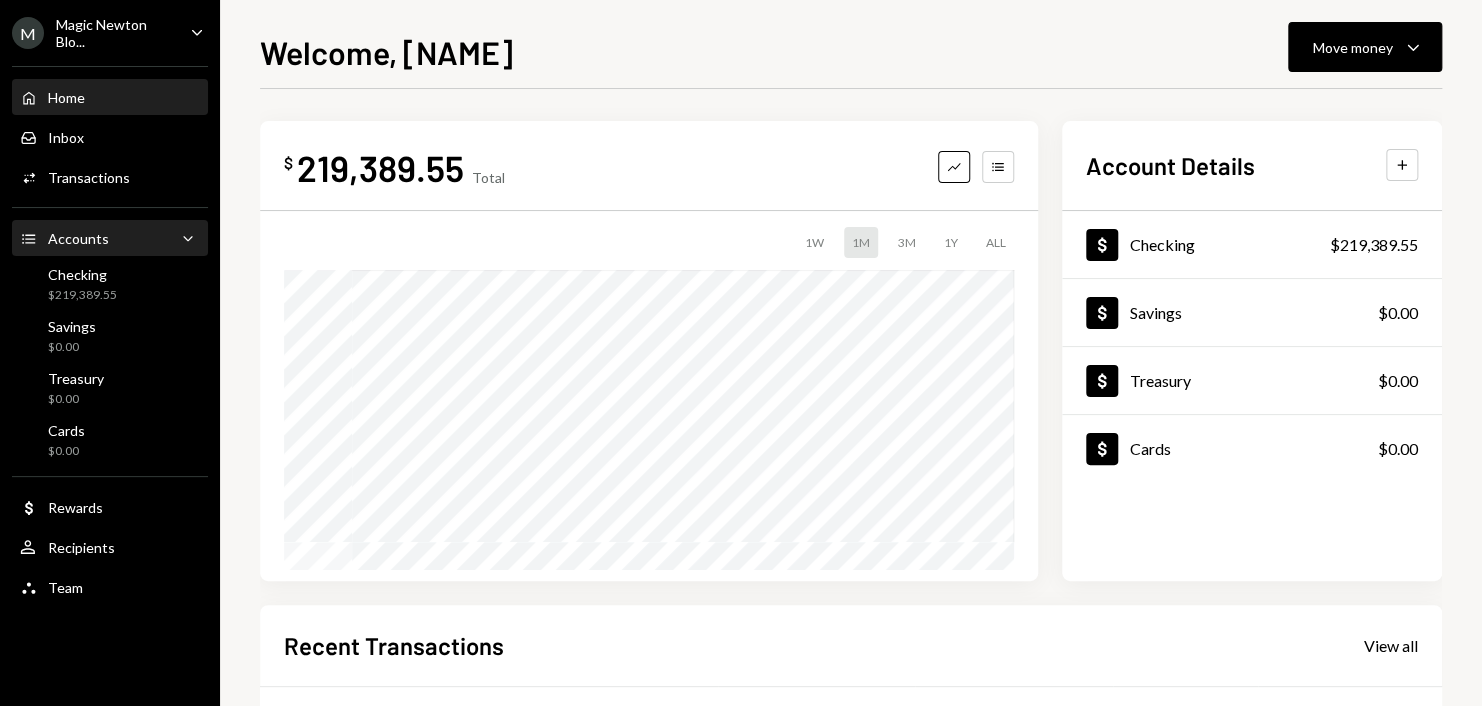 click on "Accounts Accounts Caret Down" at bounding box center (110, 238) 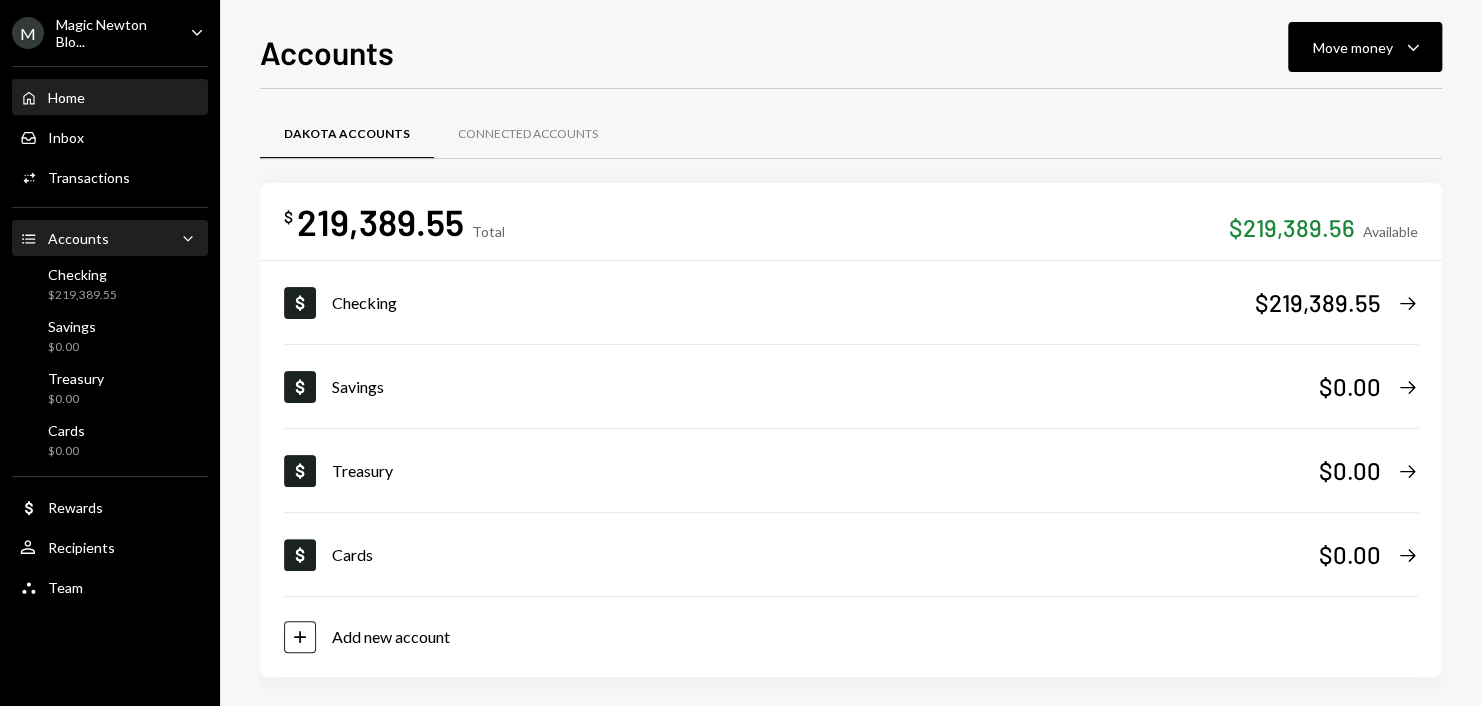 click on "Home Home" at bounding box center (110, 98) 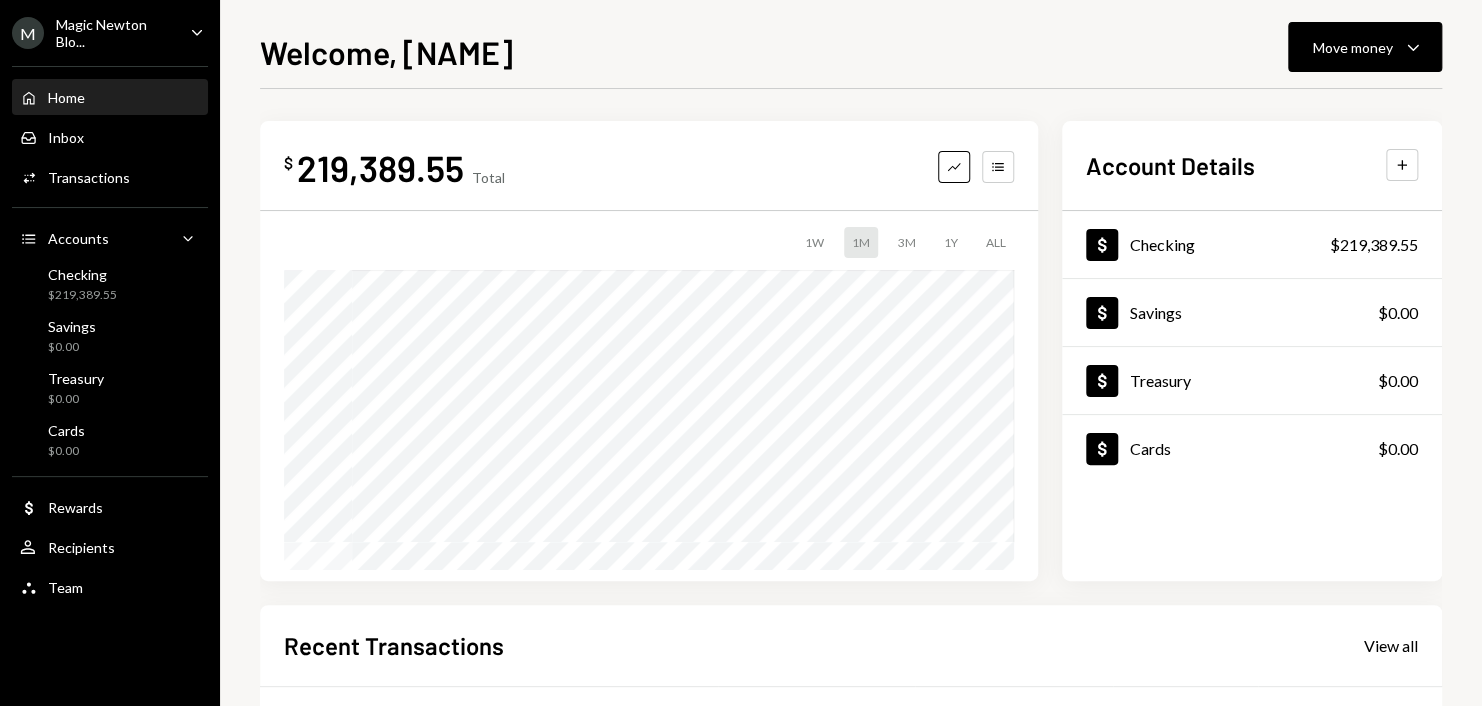 click on "Magic Newton Blo..." at bounding box center (115, 33) 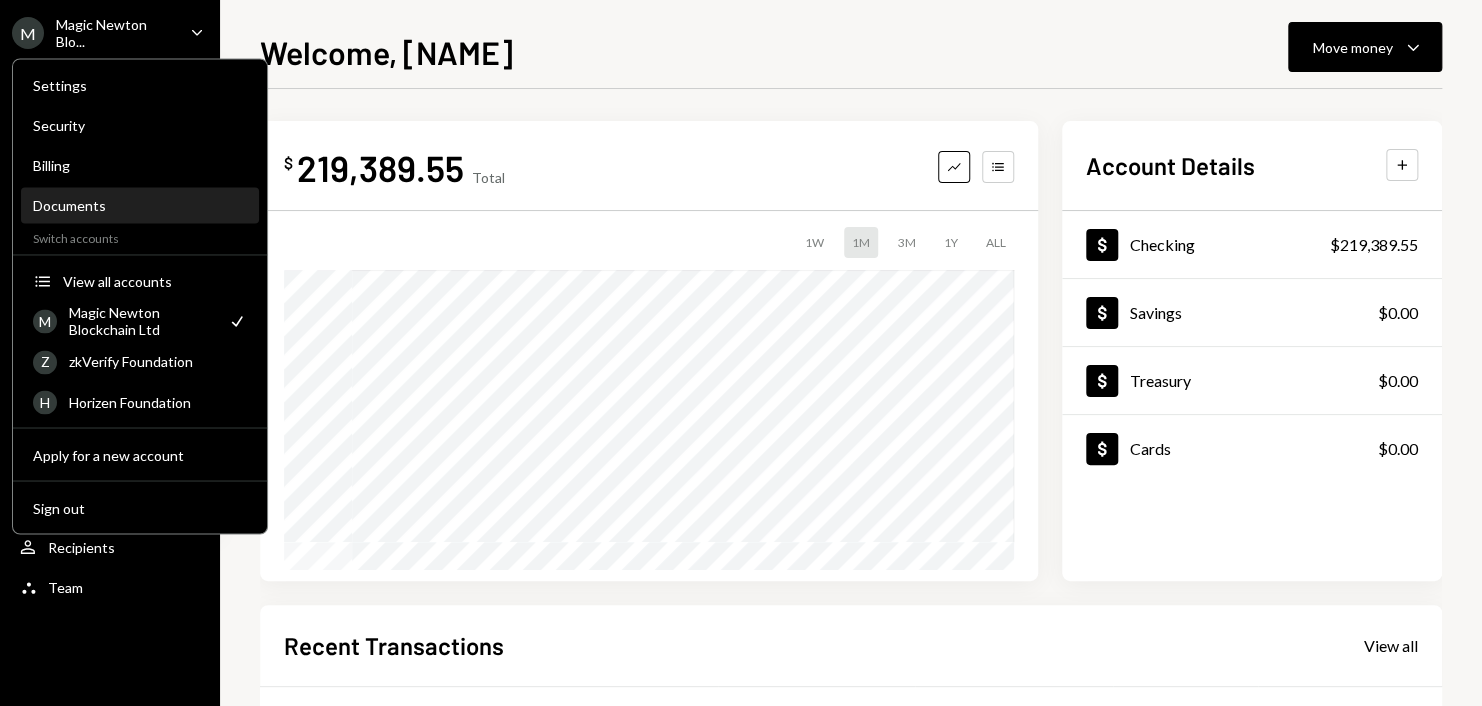 click on "Documents" at bounding box center [140, 205] 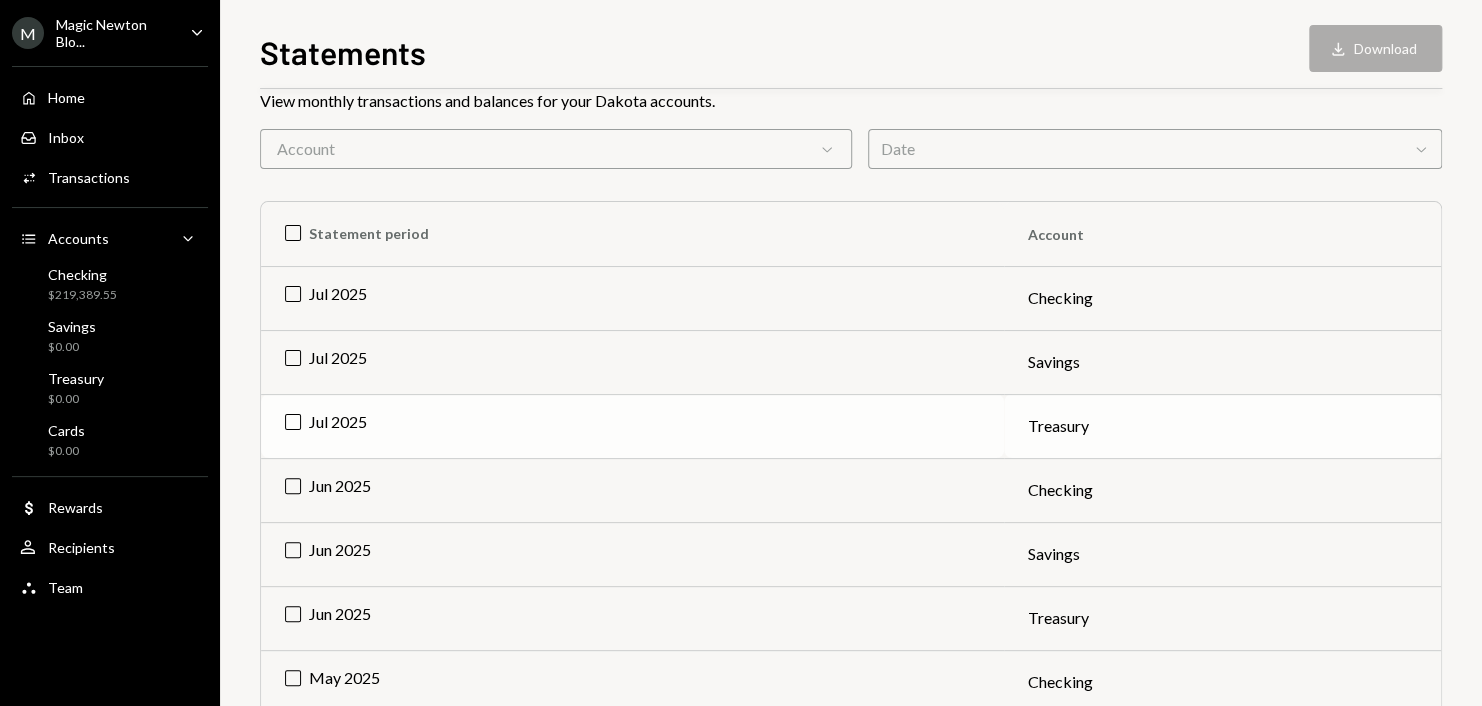 scroll, scrollTop: 200, scrollLeft: 0, axis: vertical 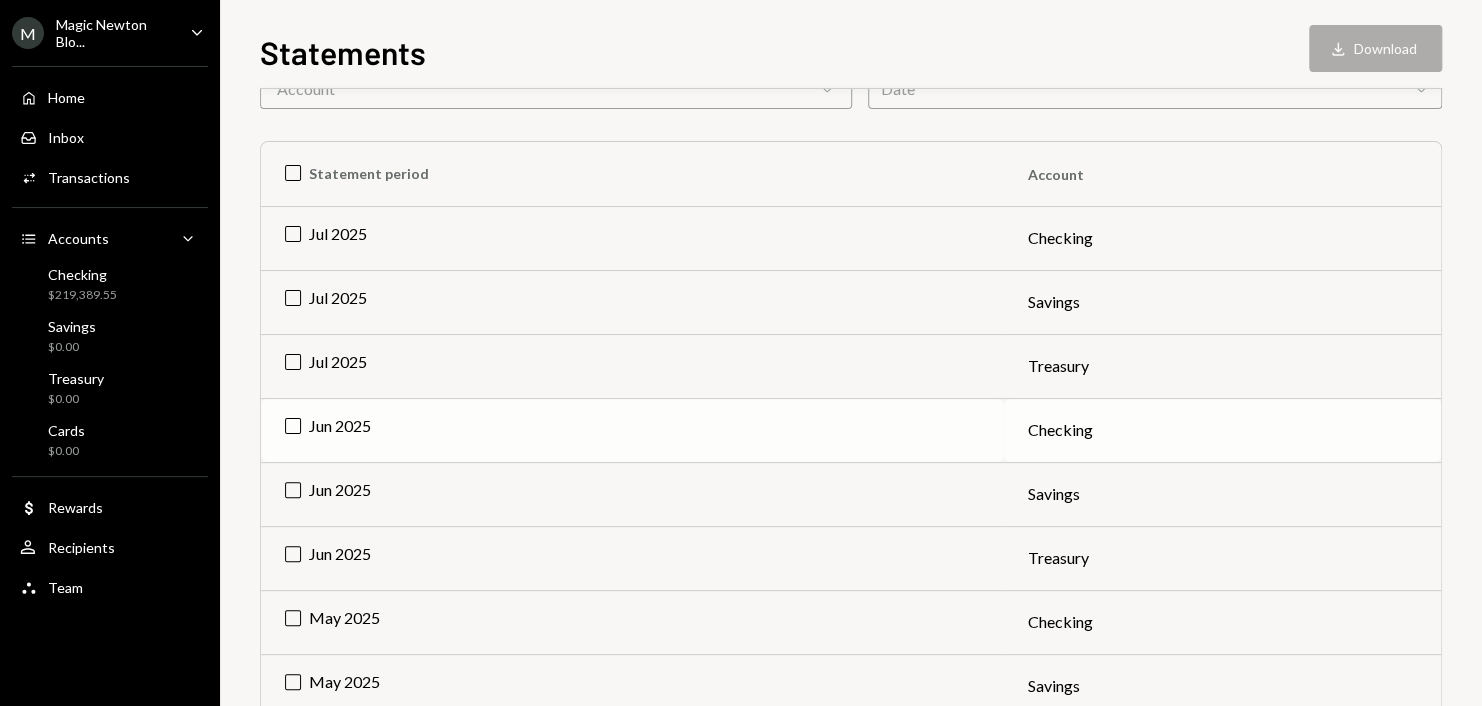 click on "Jun 2025" at bounding box center [632, 430] 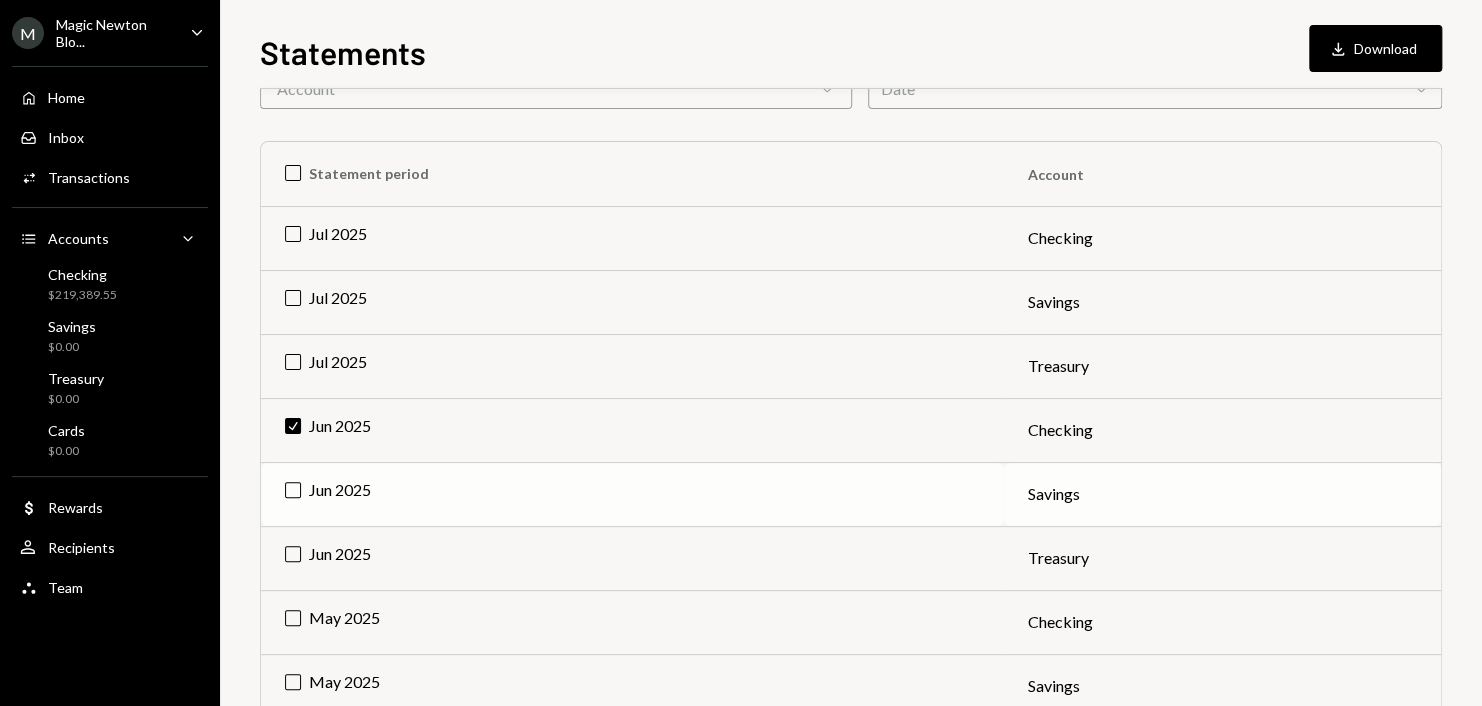 scroll, scrollTop: 300, scrollLeft: 0, axis: vertical 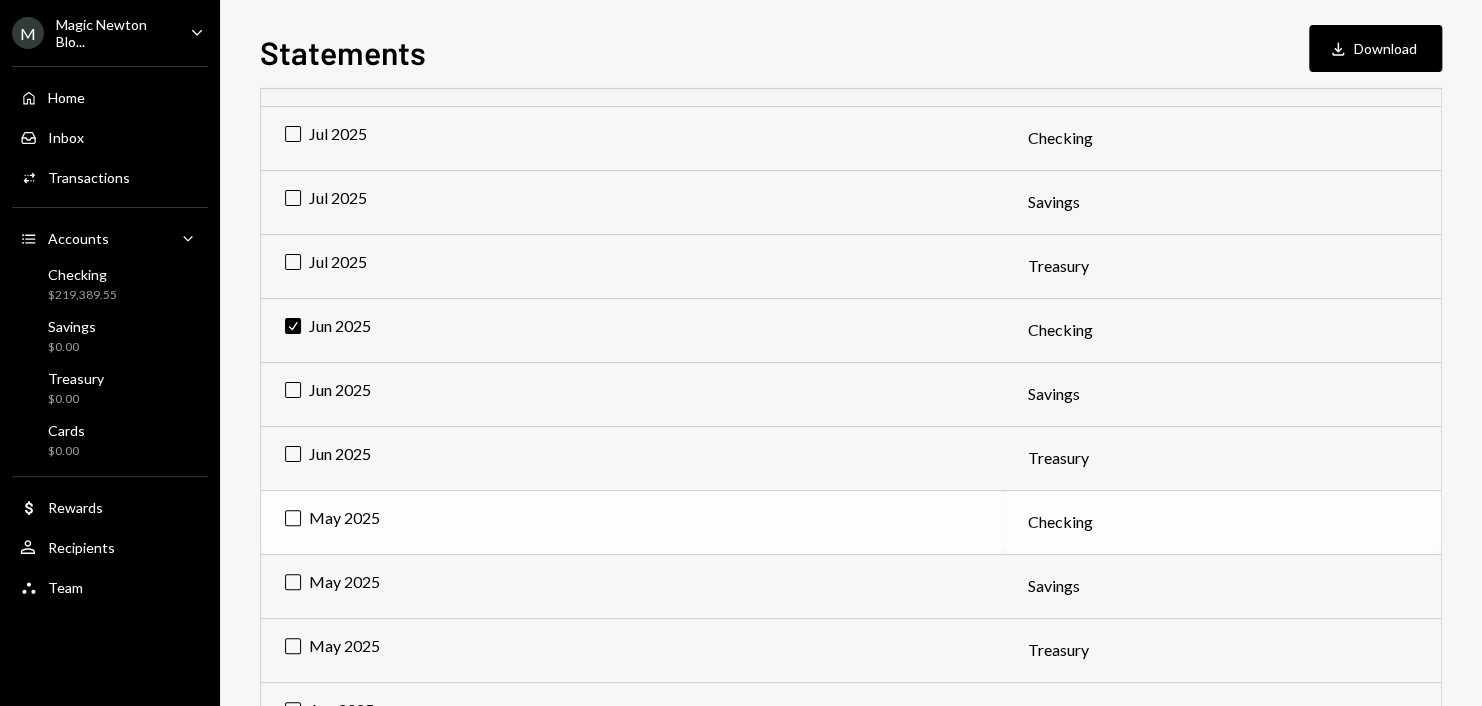 click on "May 2025" at bounding box center (632, 522) 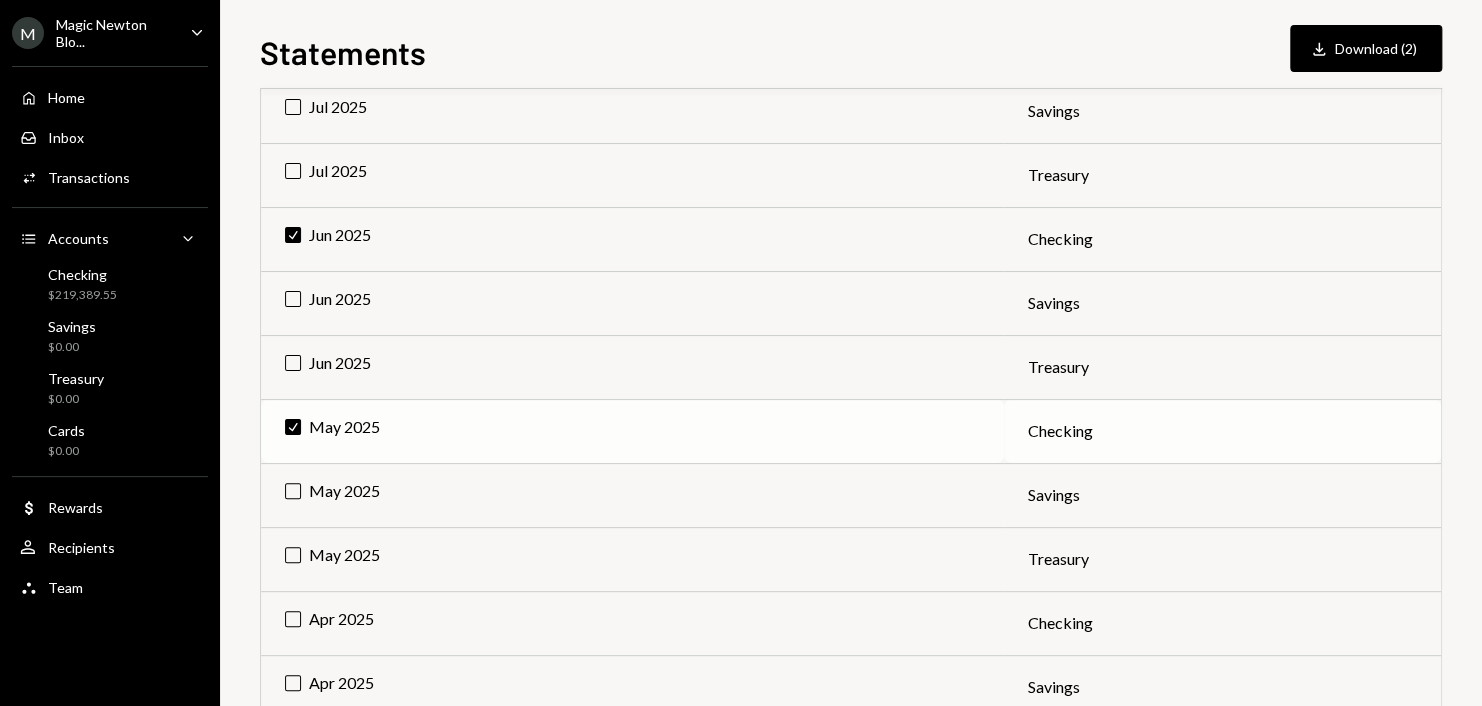 scroll, scrollTop: 500, scrollLeft: 0, axis: vertical 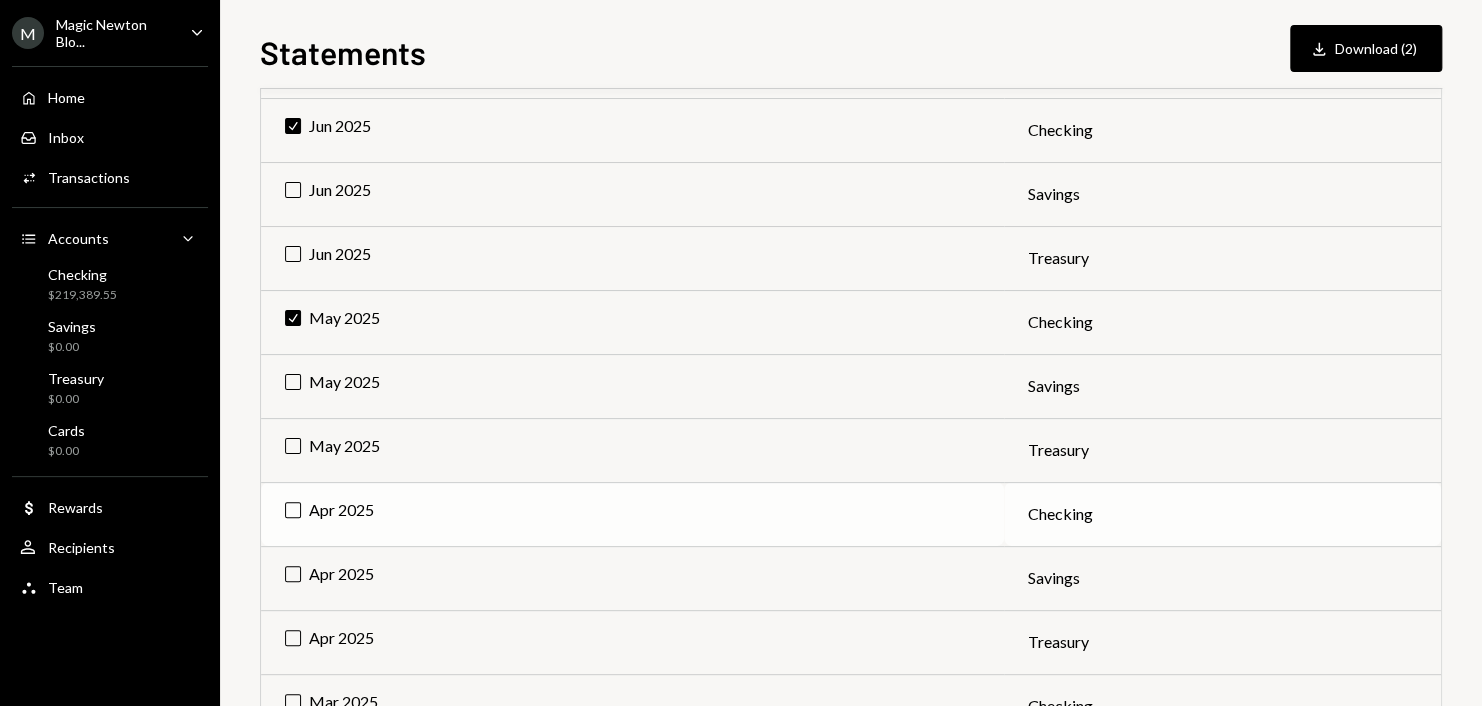 click on "Apr 2025" at bounding box center (632, 514) 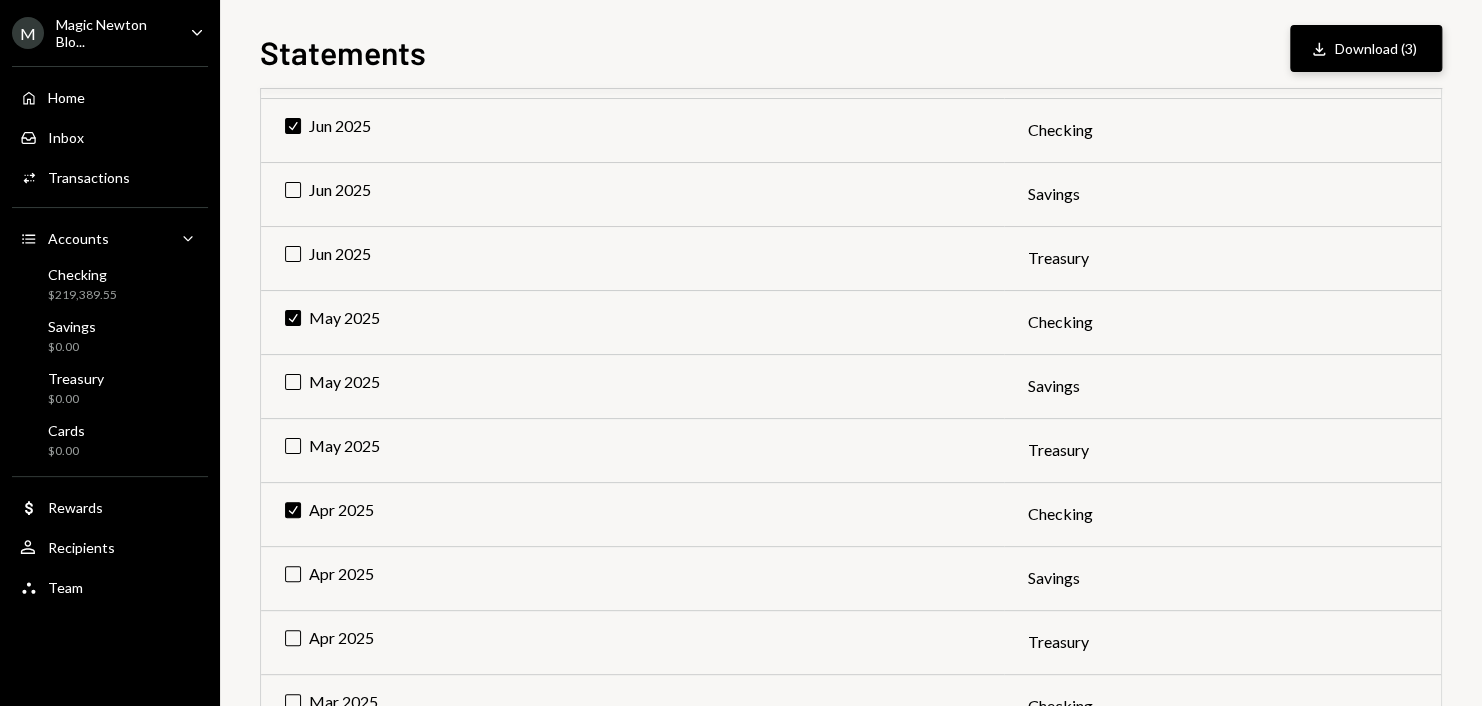 click on "Download Download   (3)" at bounding box center [1366, 48] 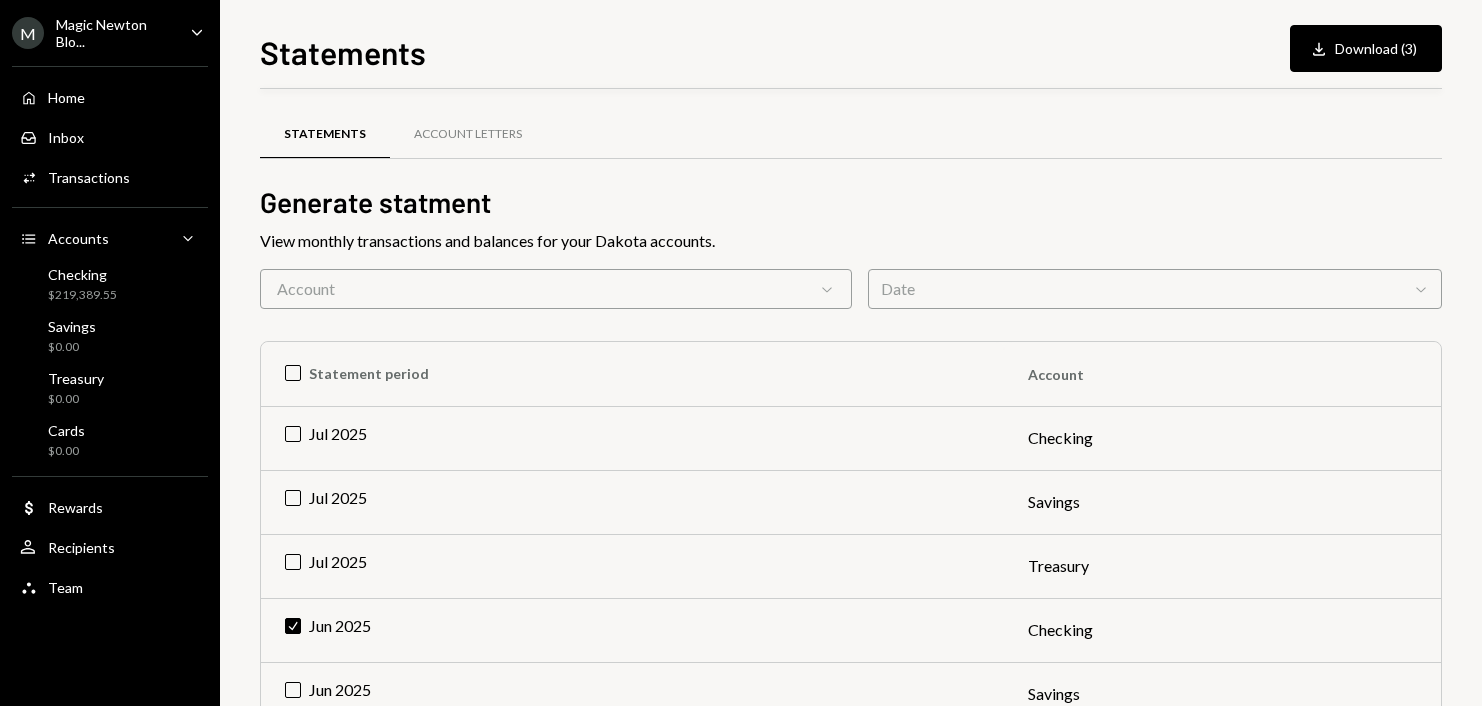 scroll, scrollTop: 0, scrollLeft: 0, axis: both 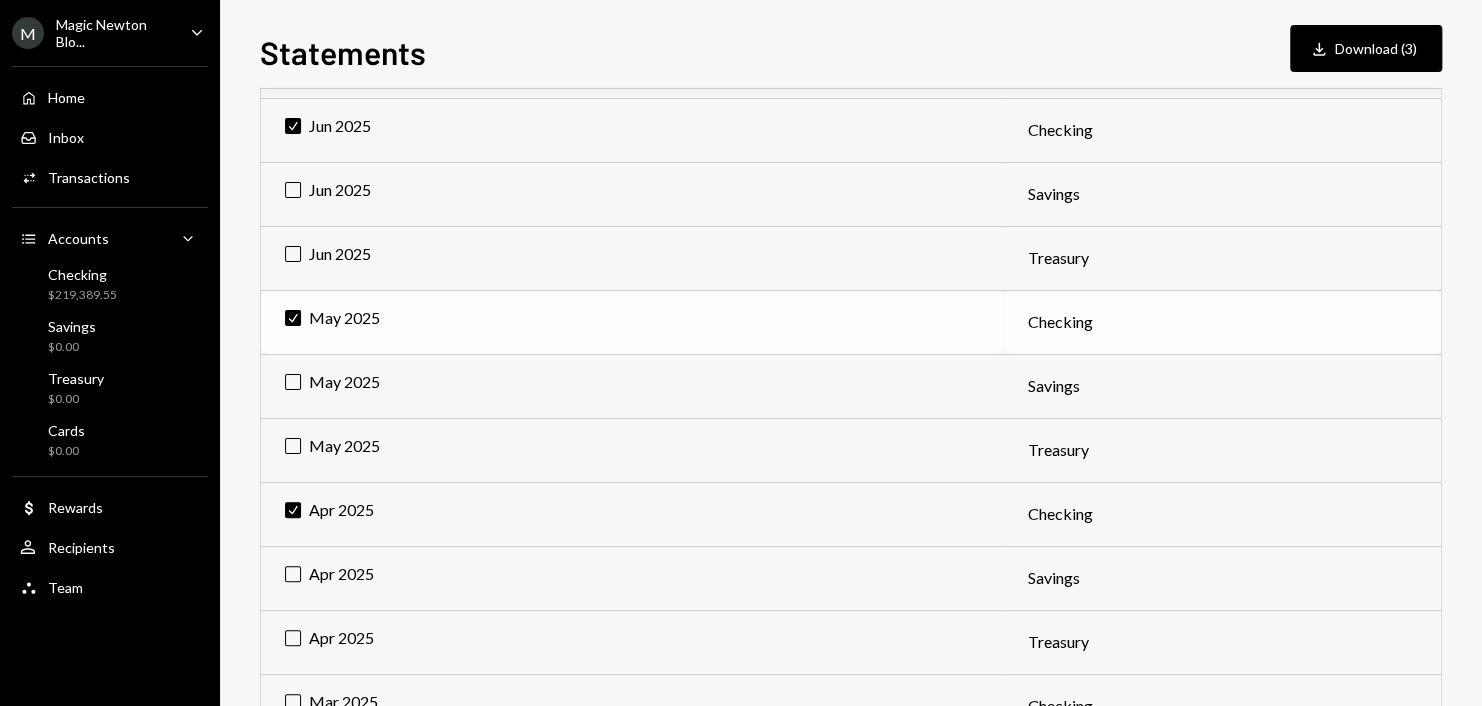 type 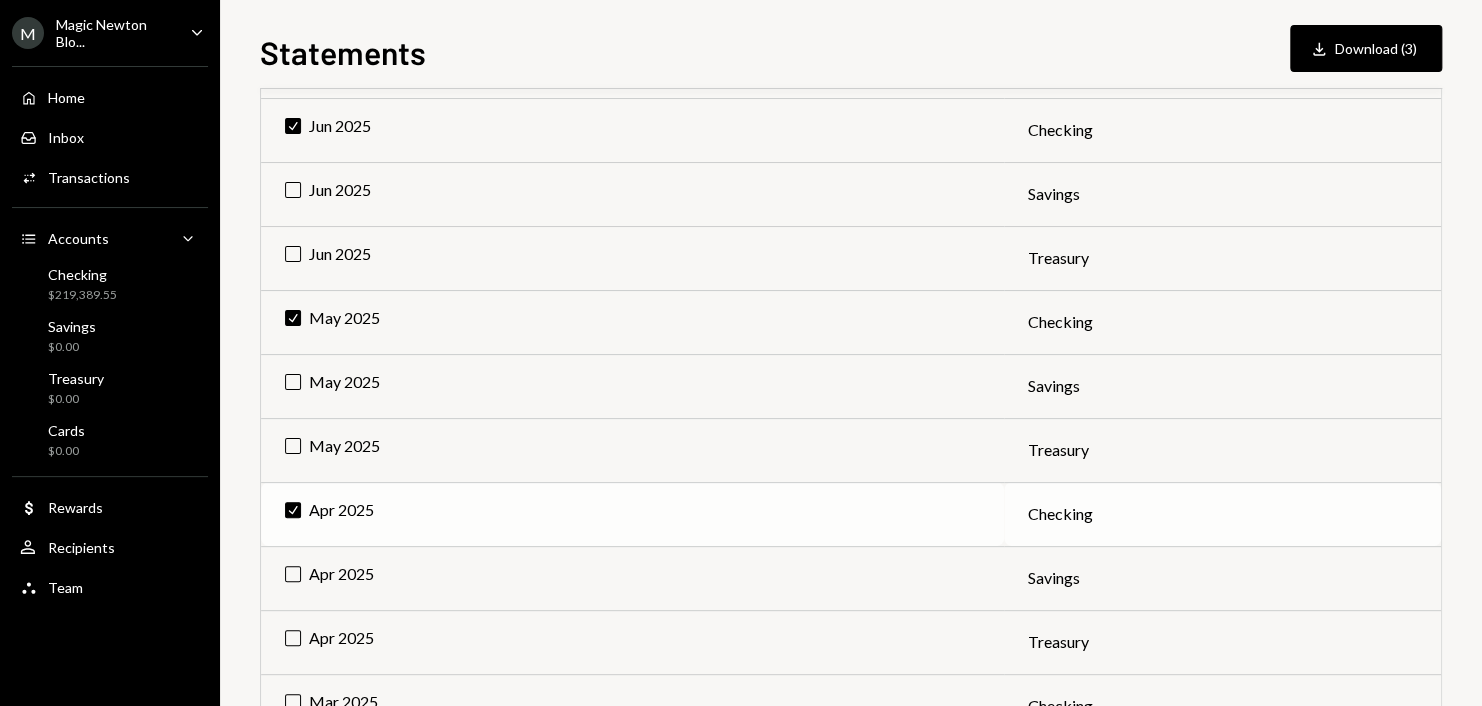 click on "Check Apr 2025" at bounding box center (632, 514) 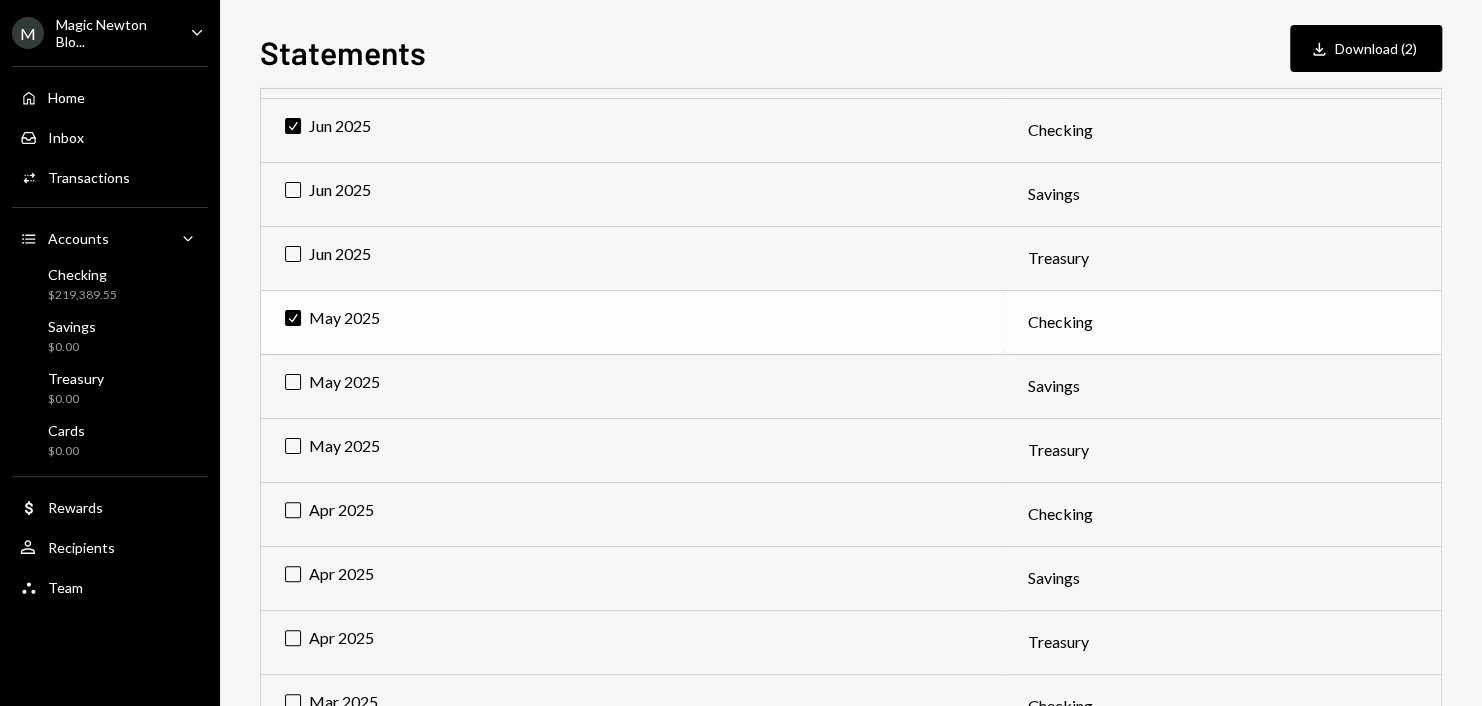 click on "Check May 2025" at bounding box center (632, 322) 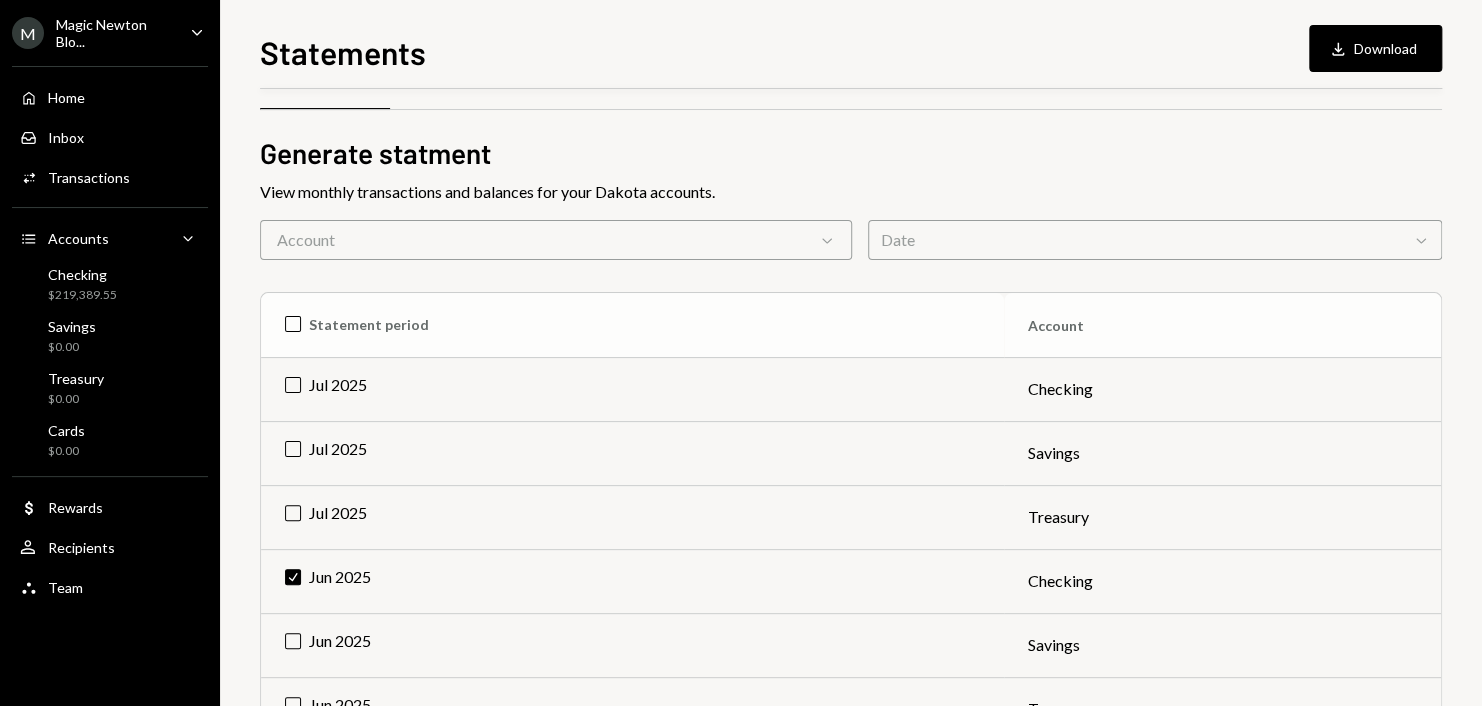 scroll, scrollTop: 0, scrollLeft: 0, axis: both 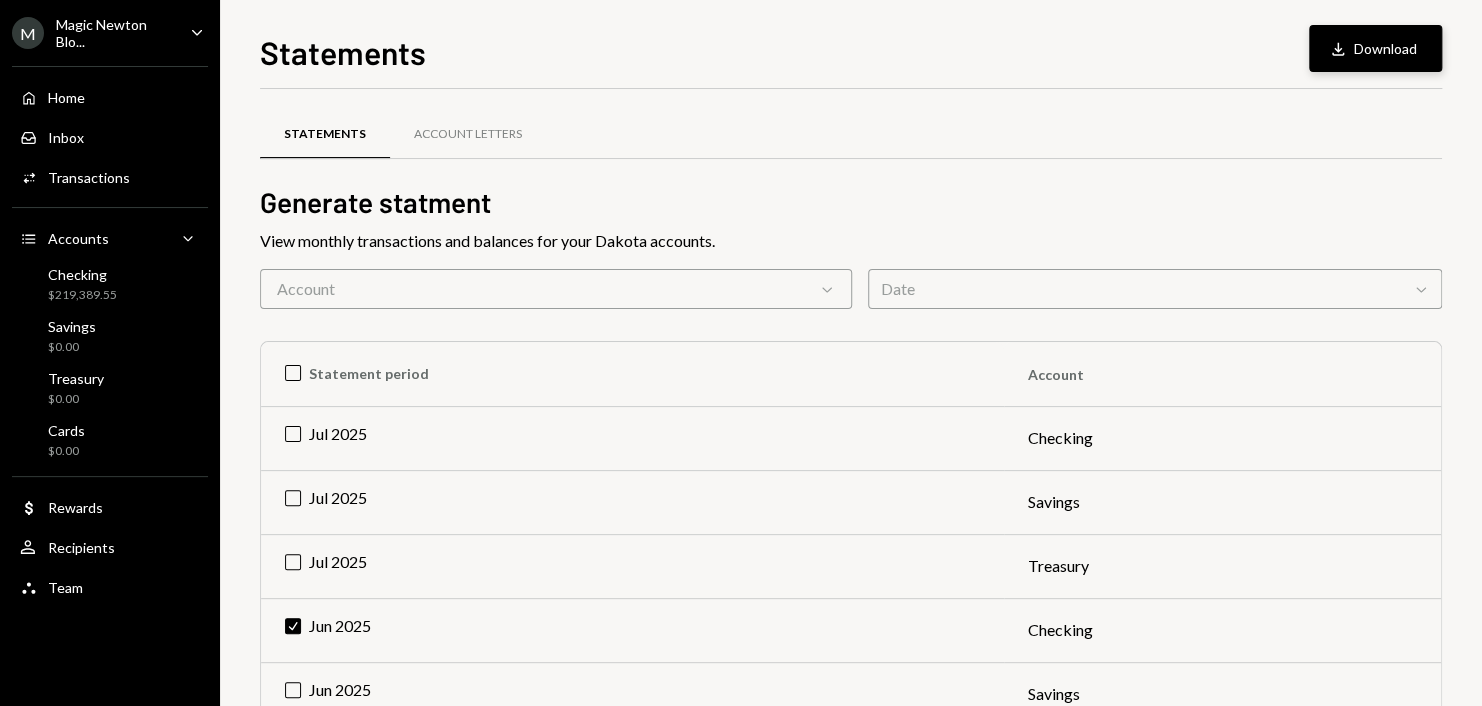 click on "Download Download" at bounding box center [1375, 48] 